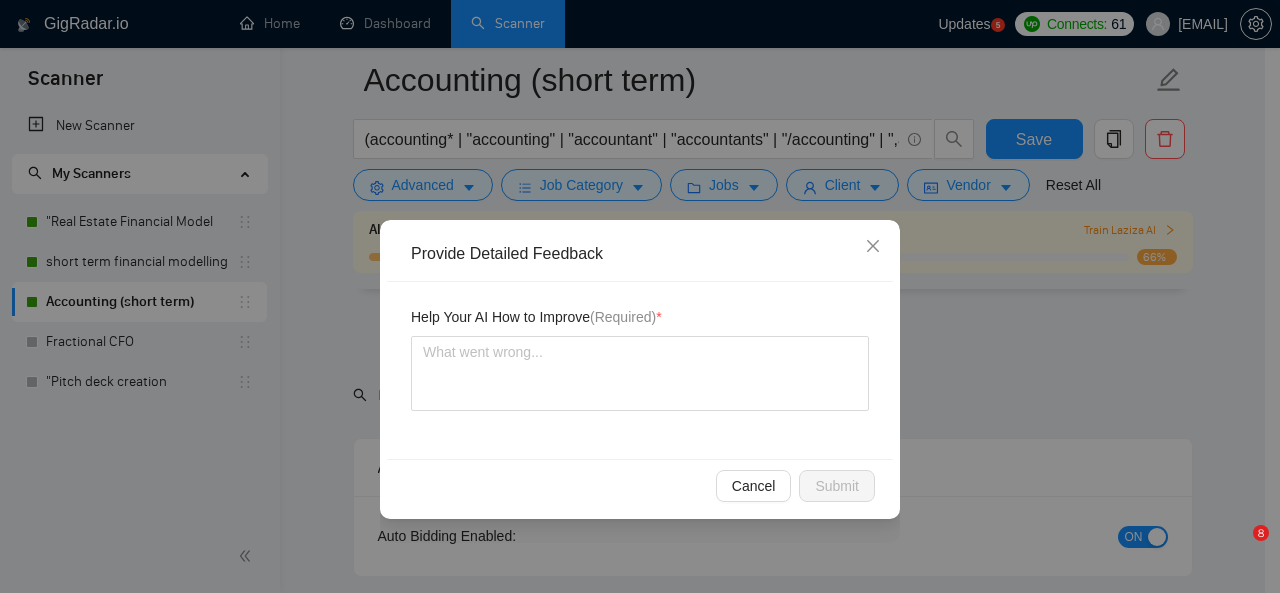 scroll, scrollTop: 5412, scrollLeft: 0, axis: vertical 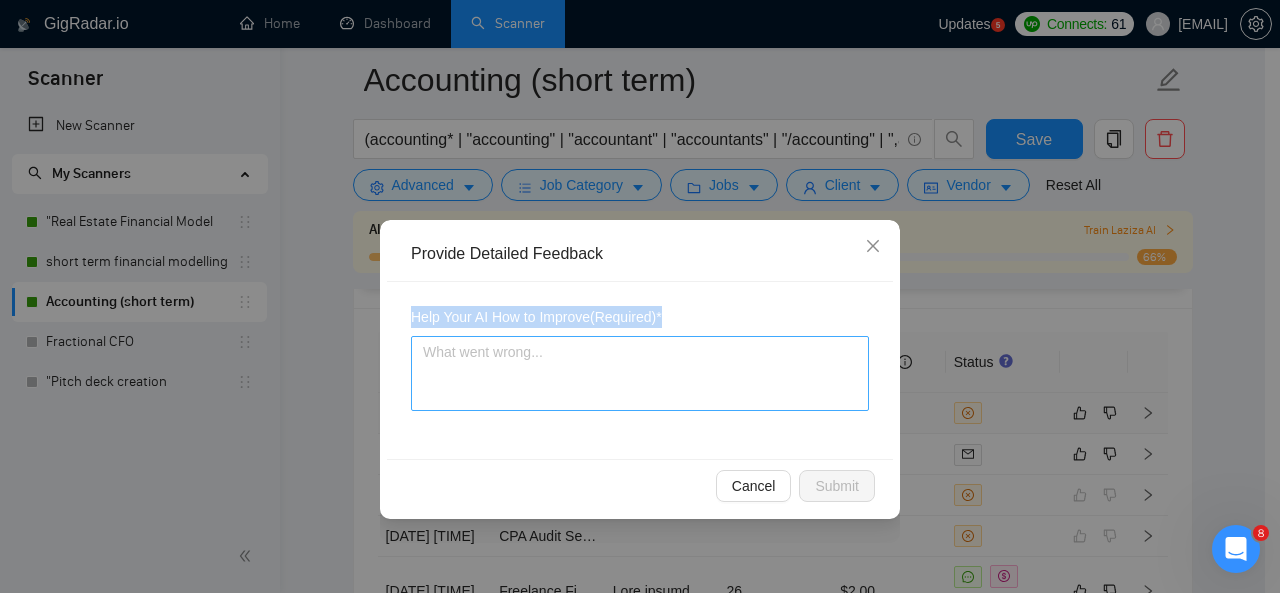 drag, startPoint x: 767, startPoint y: 241, endPoint x: 492, endPoint y: 337, distance: 291.27478 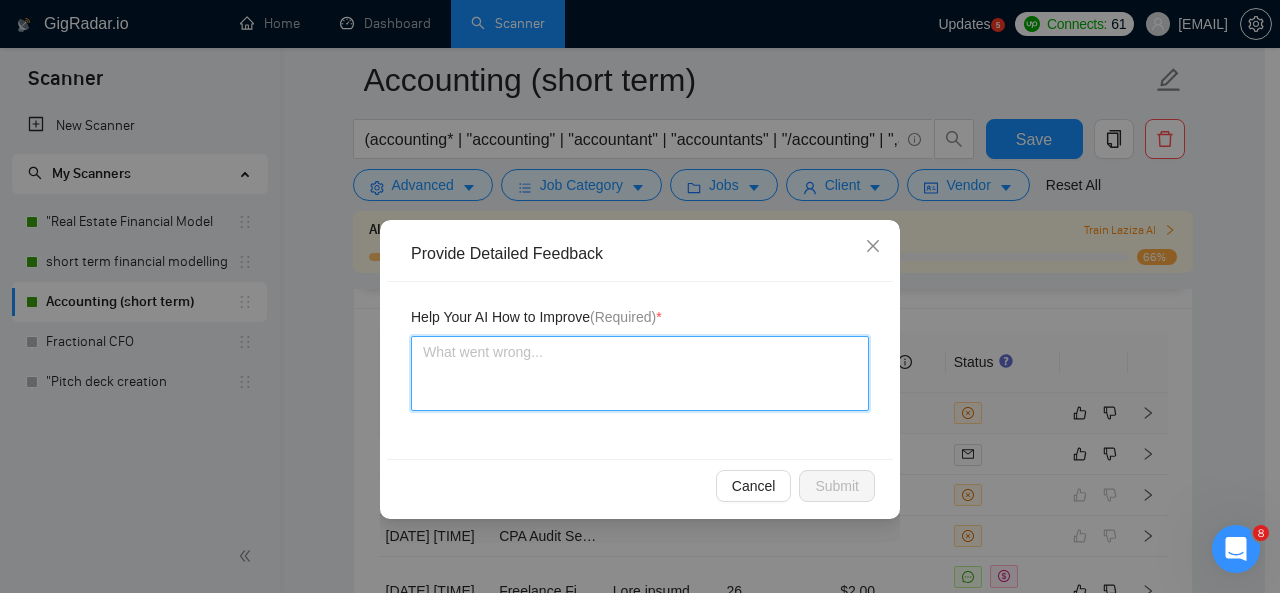click at bounding box center [640, 373] 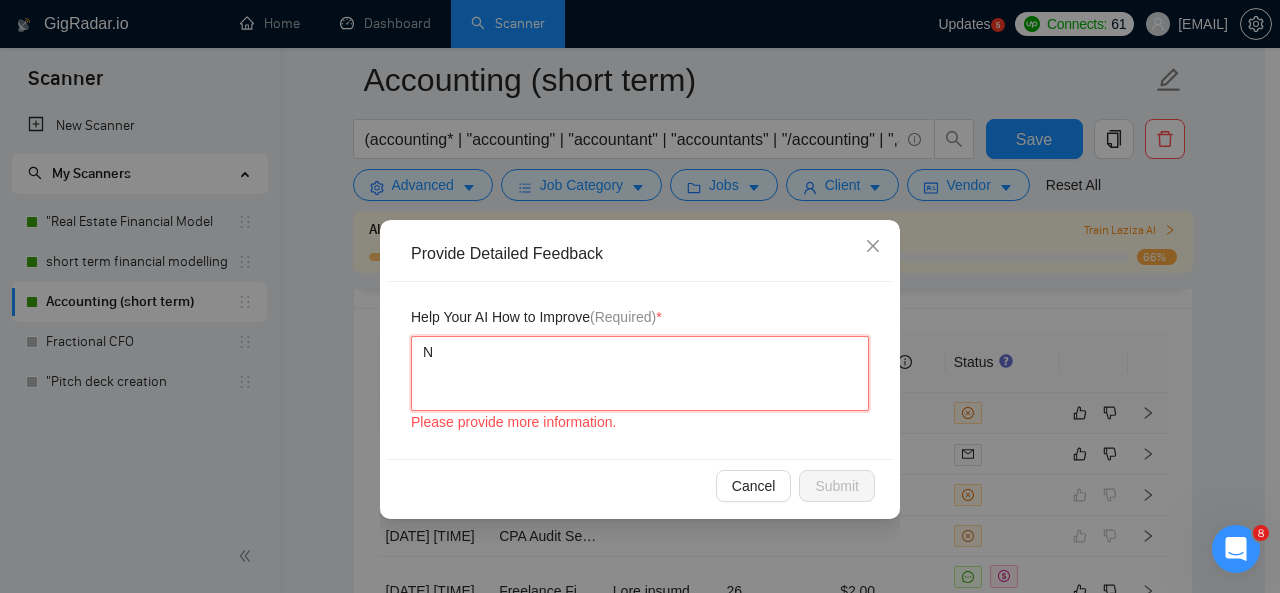 type 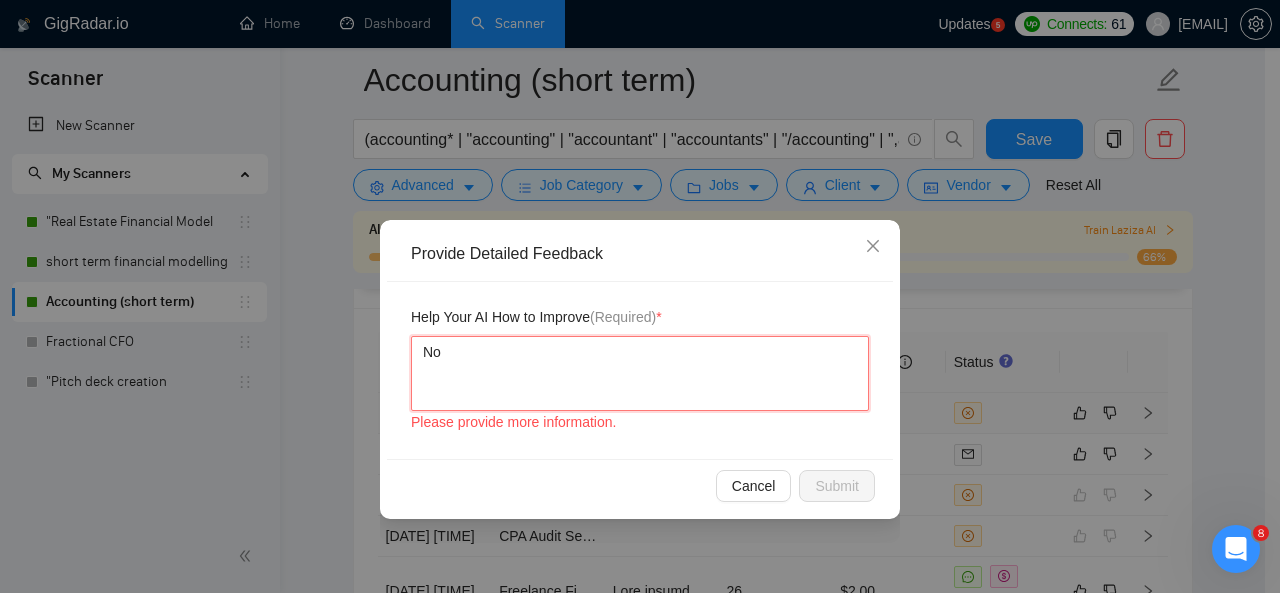 type 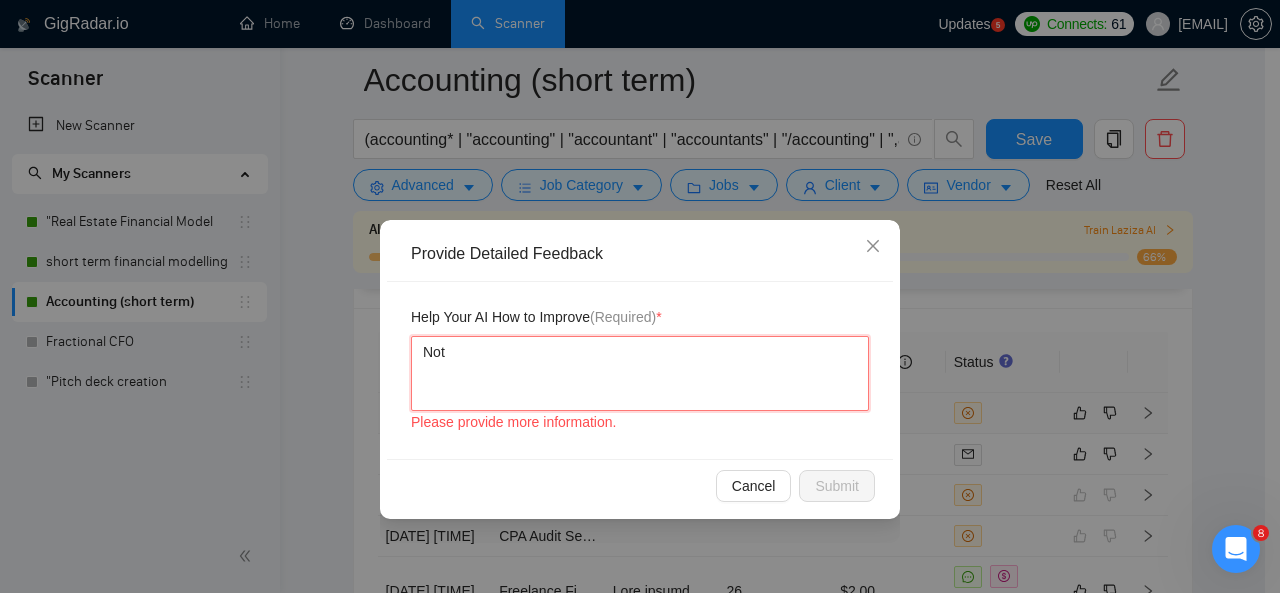 type 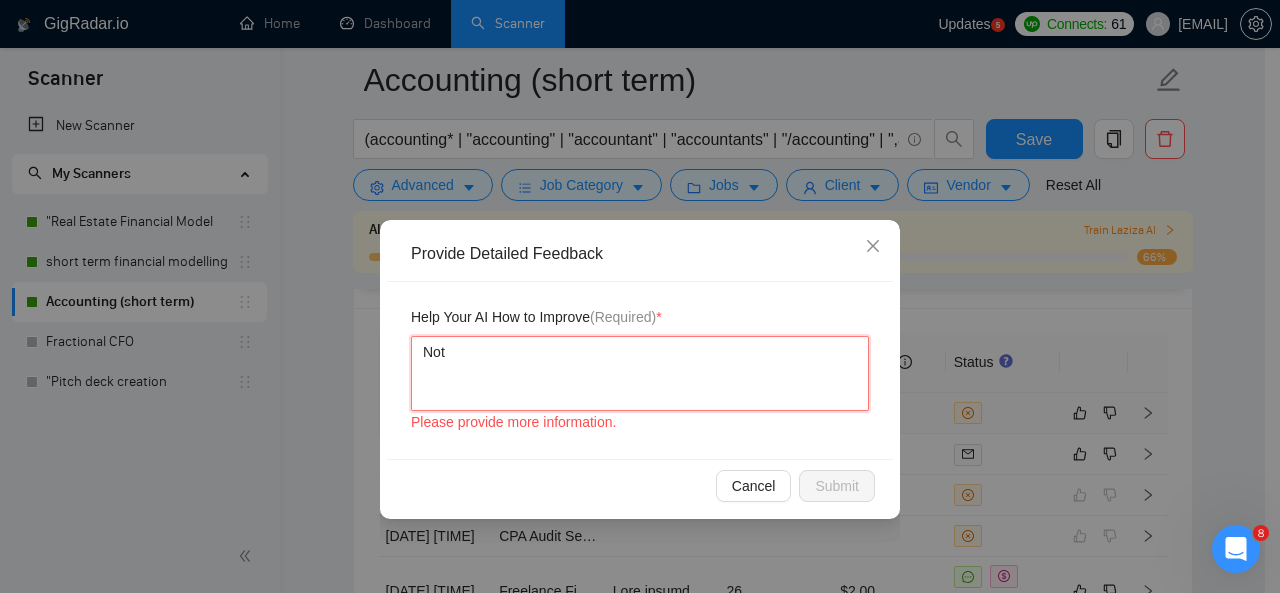 type 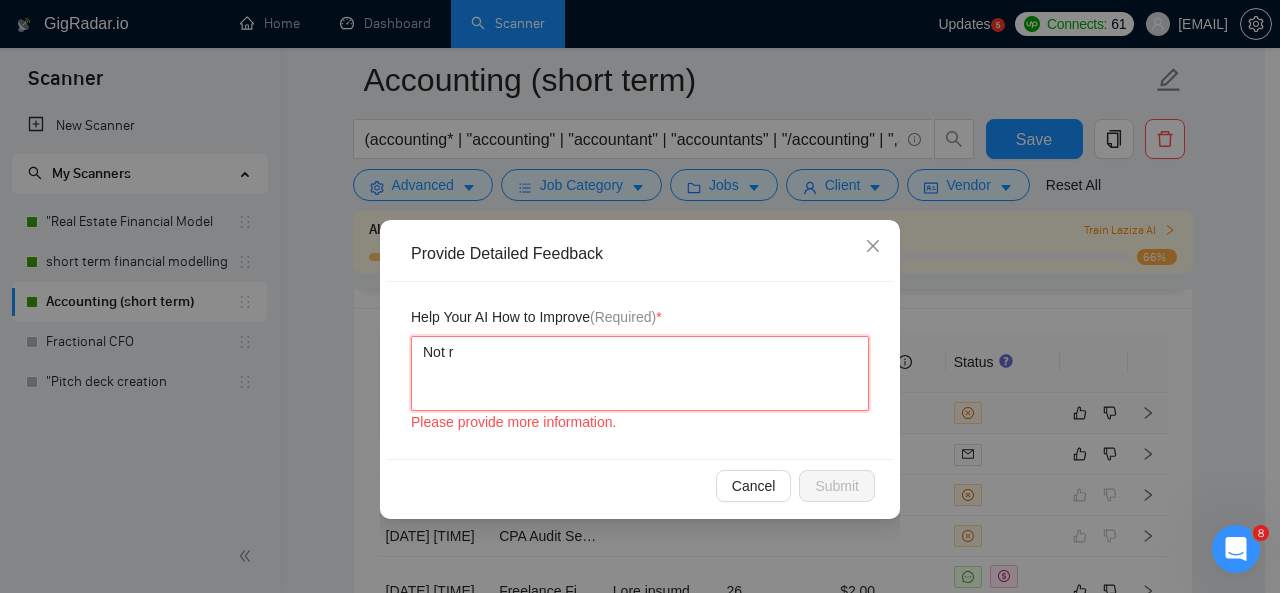 type 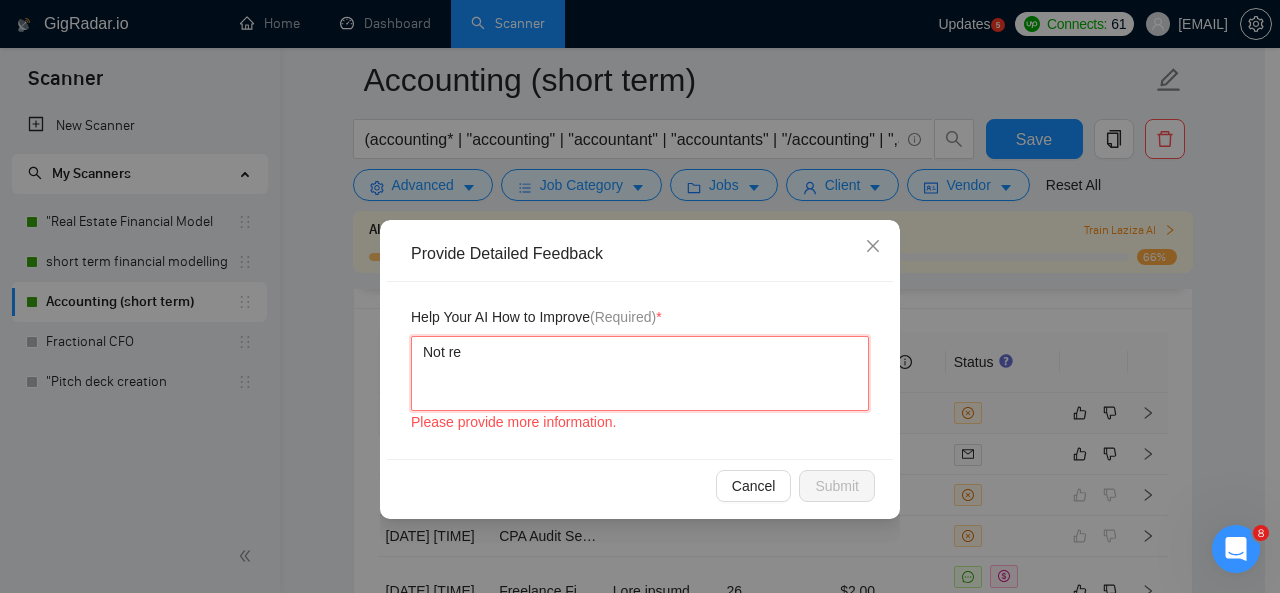 type 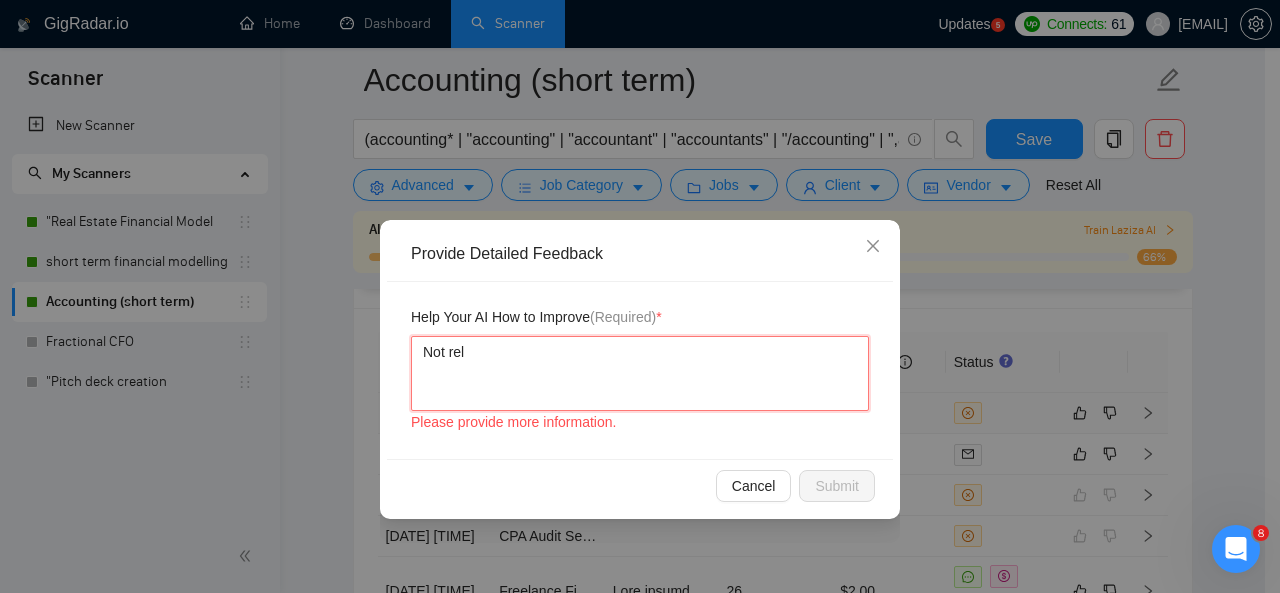type 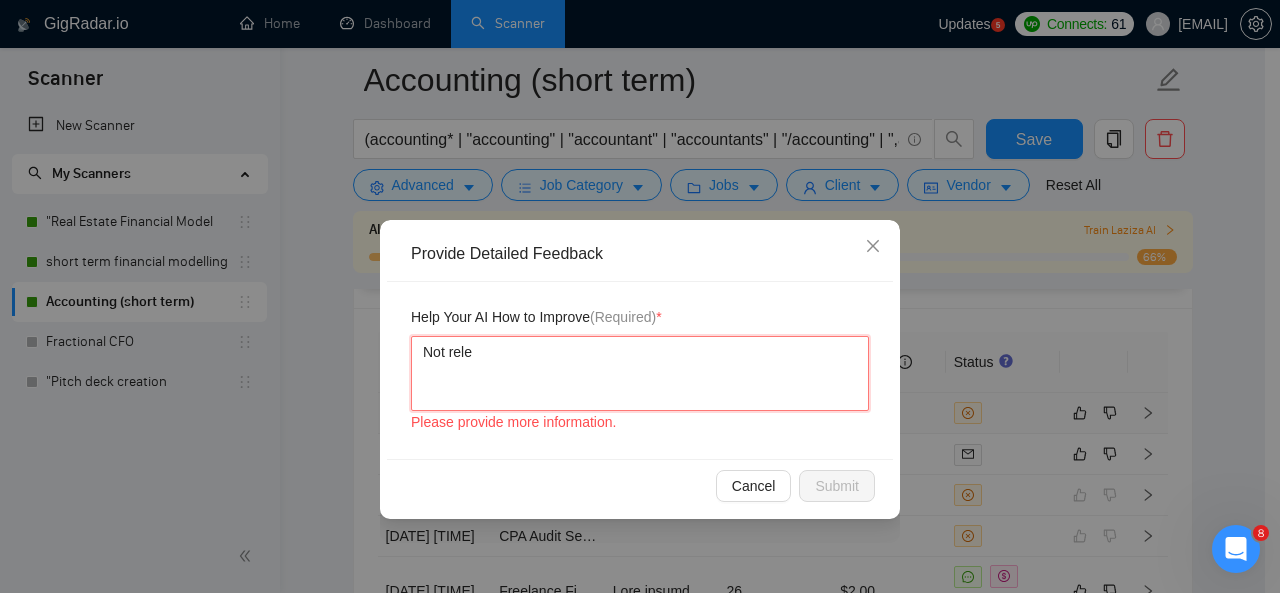 type 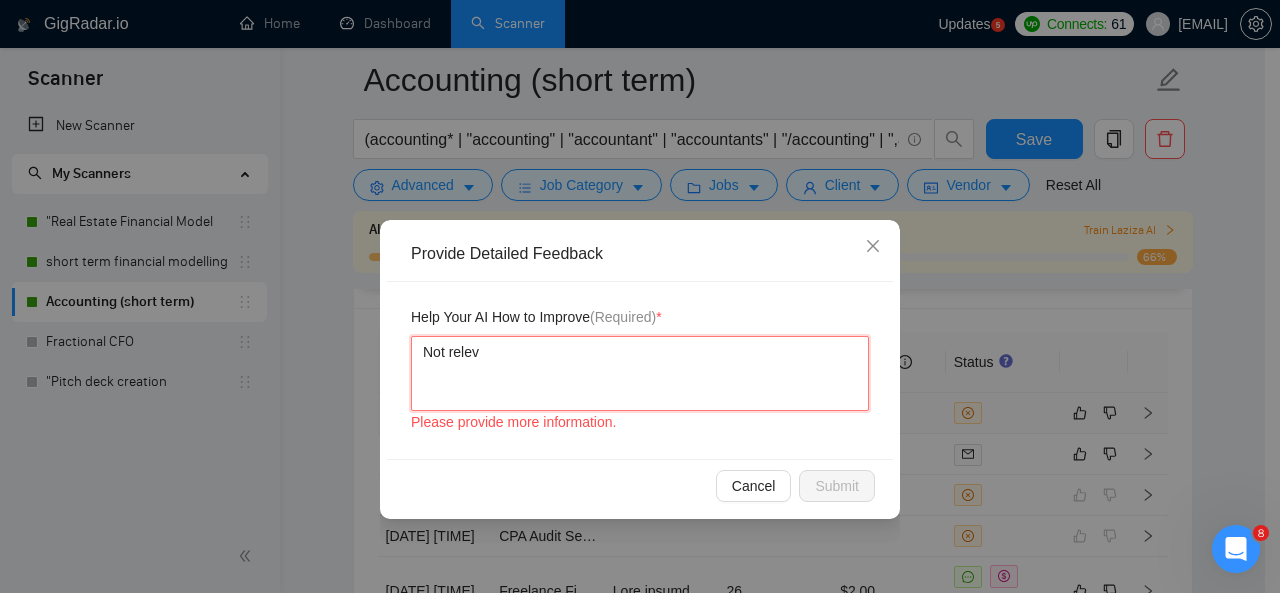 type 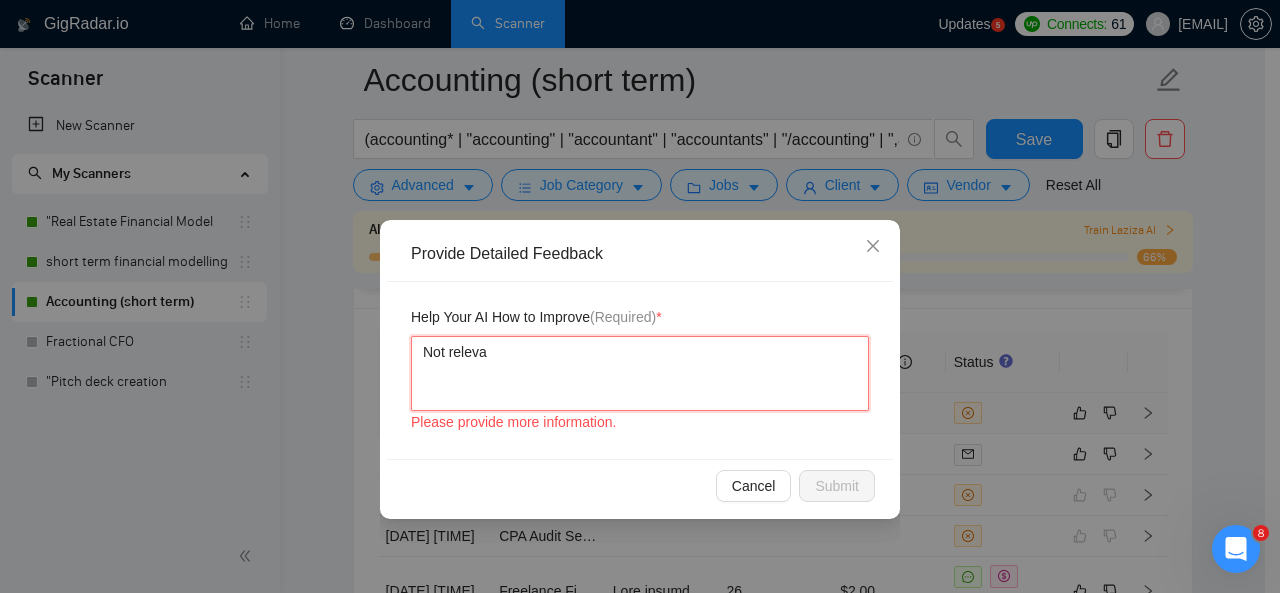 type on "Not relevan" 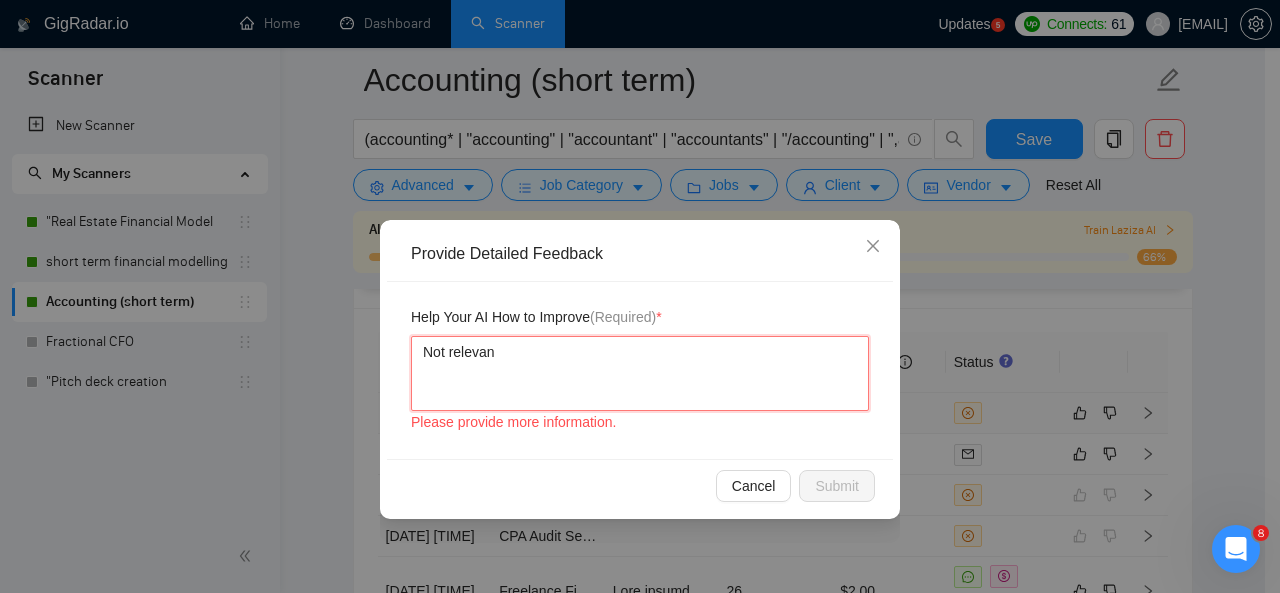type 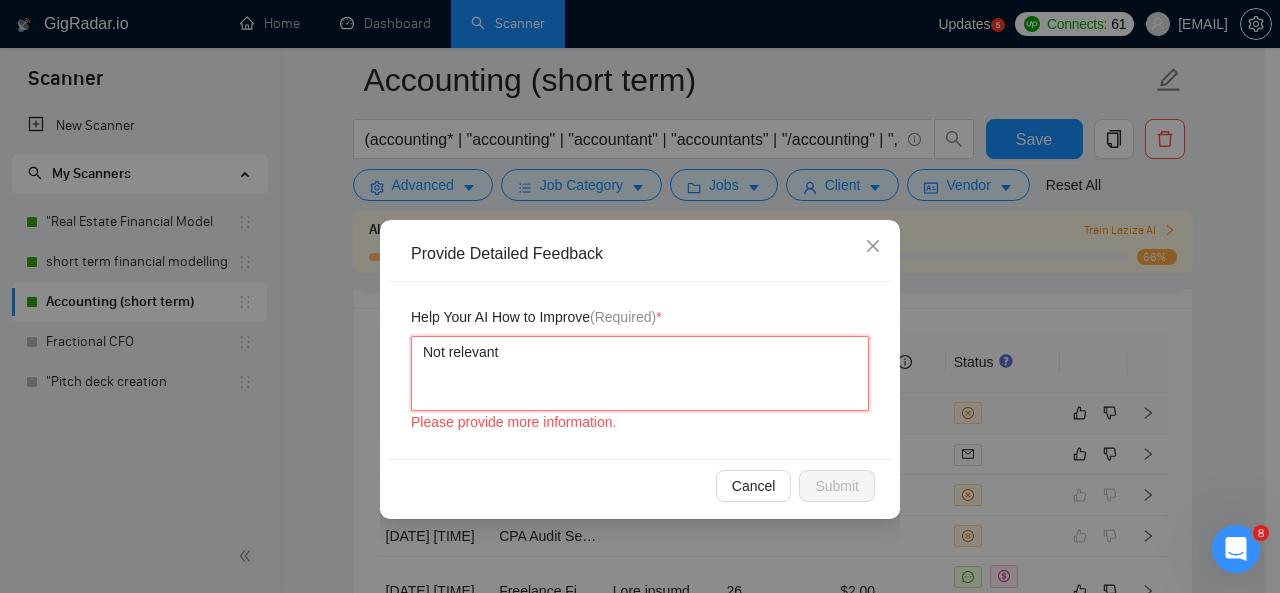 type 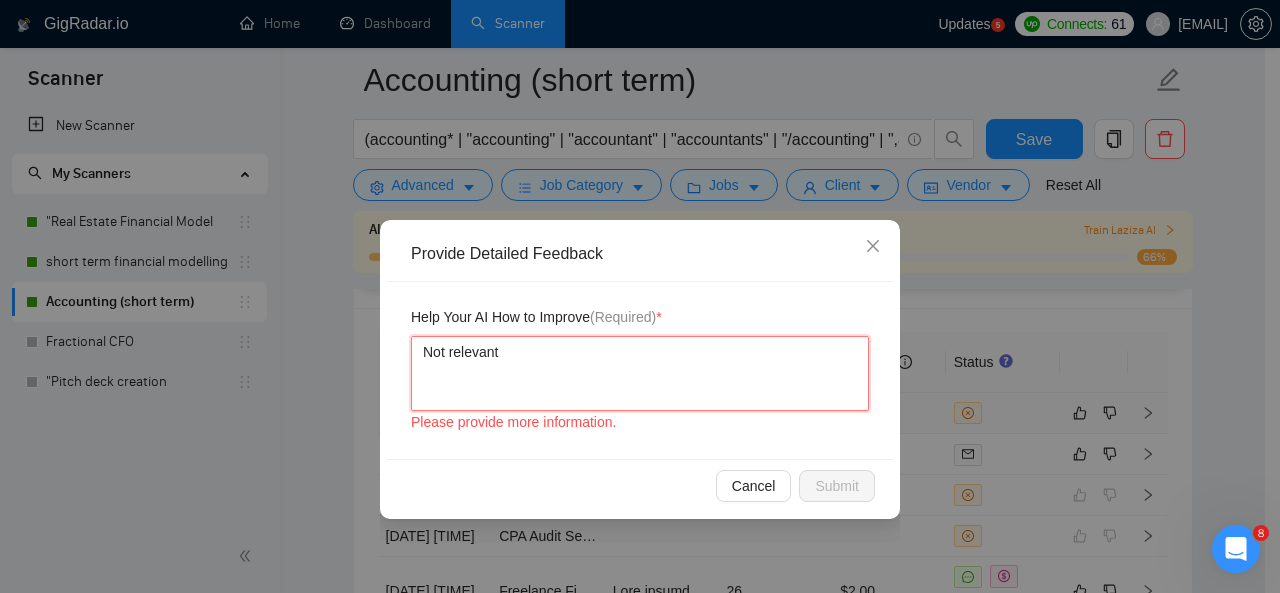 click on "Not relevant" at bounding box center (640, 373) 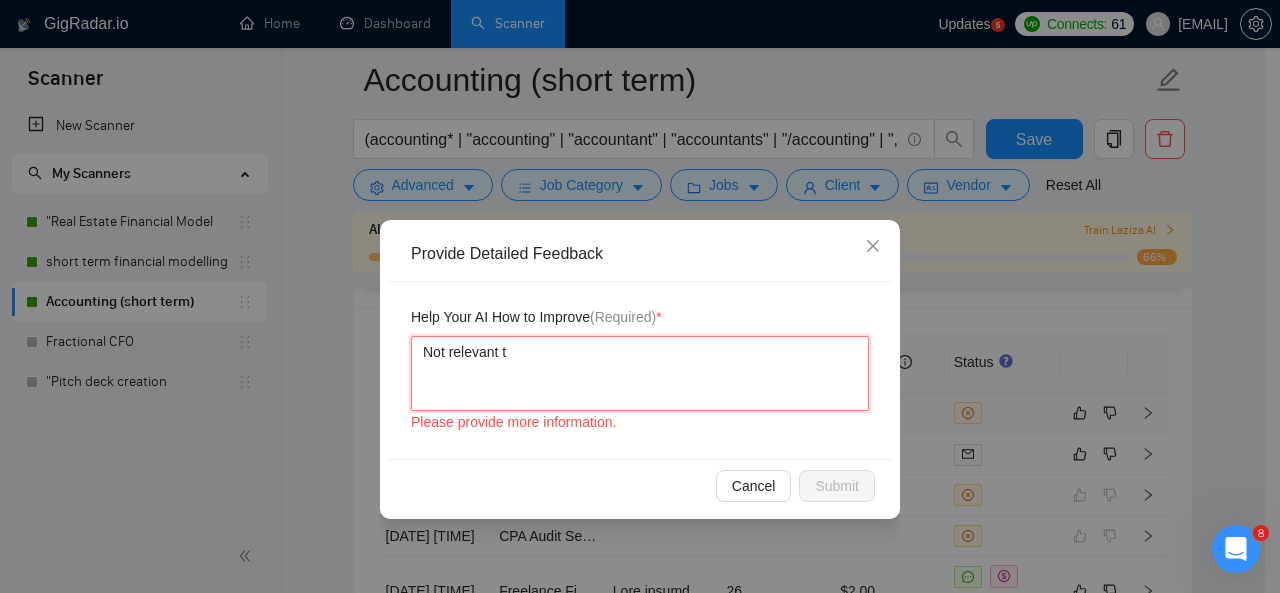 type 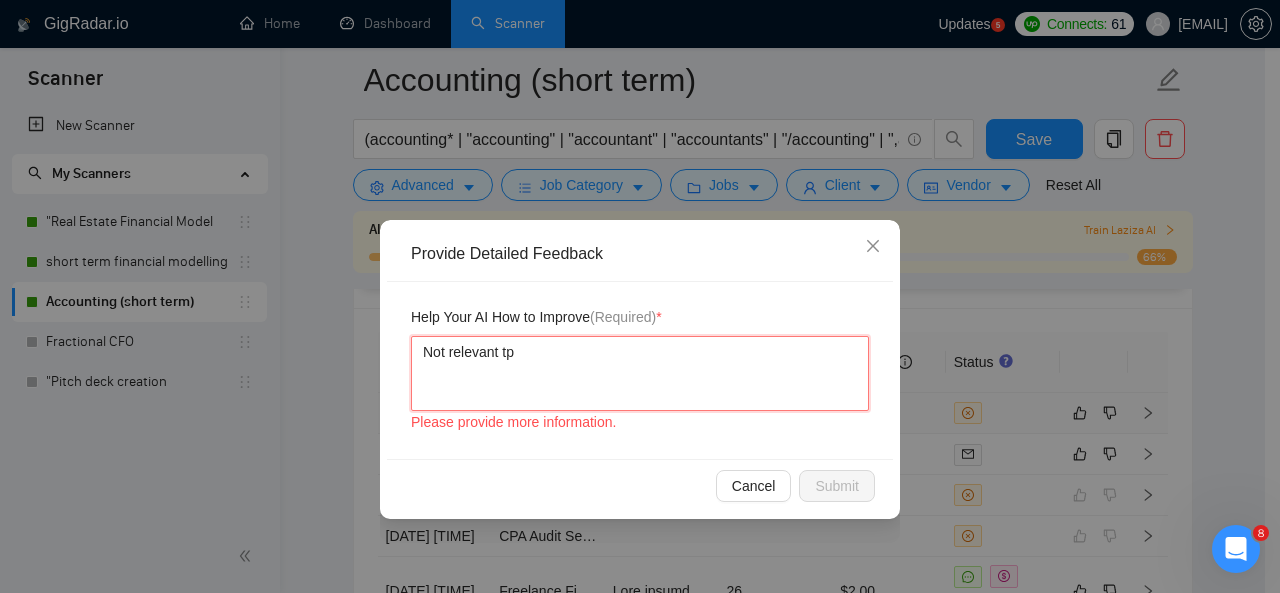 type on "Not relevant tp" 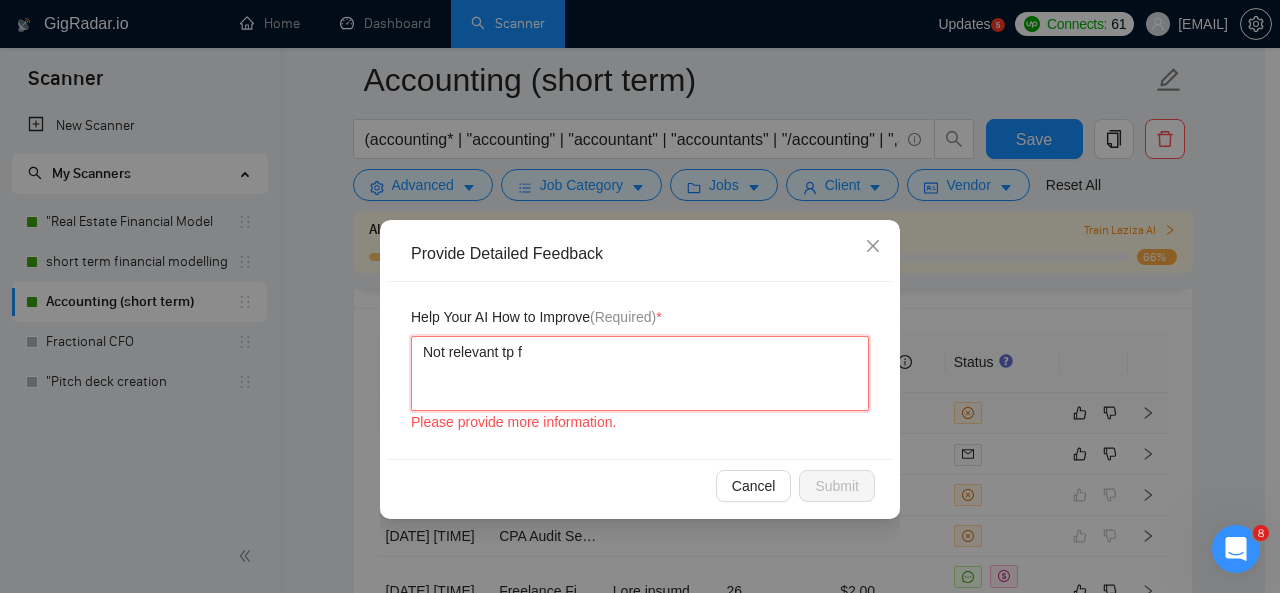 type 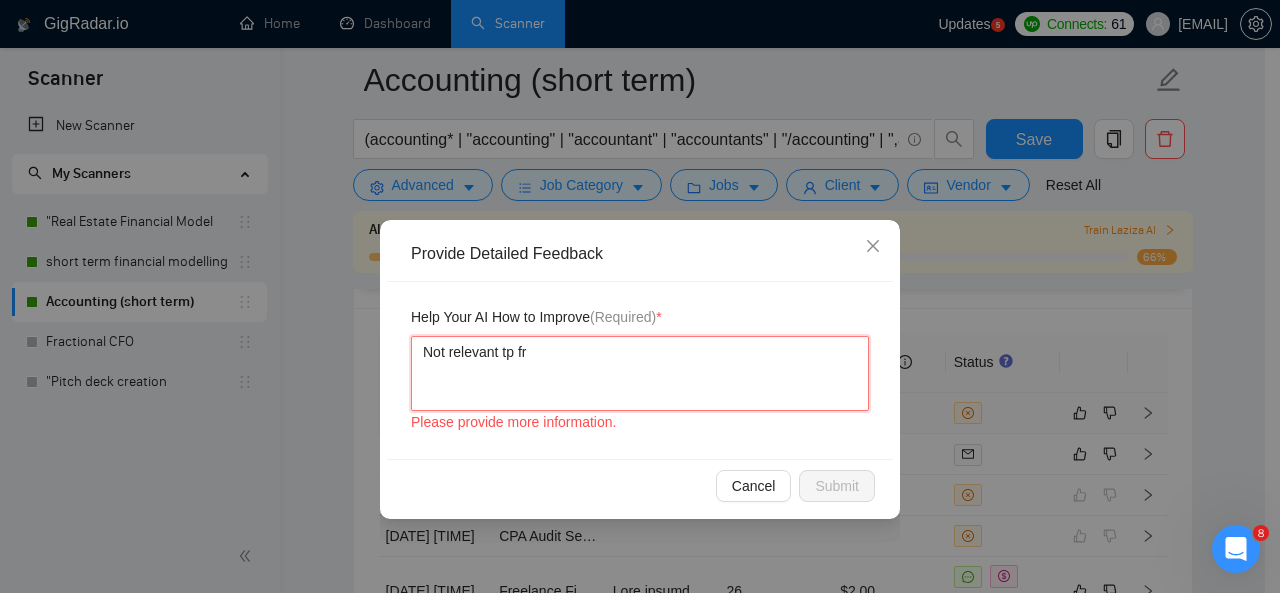 type 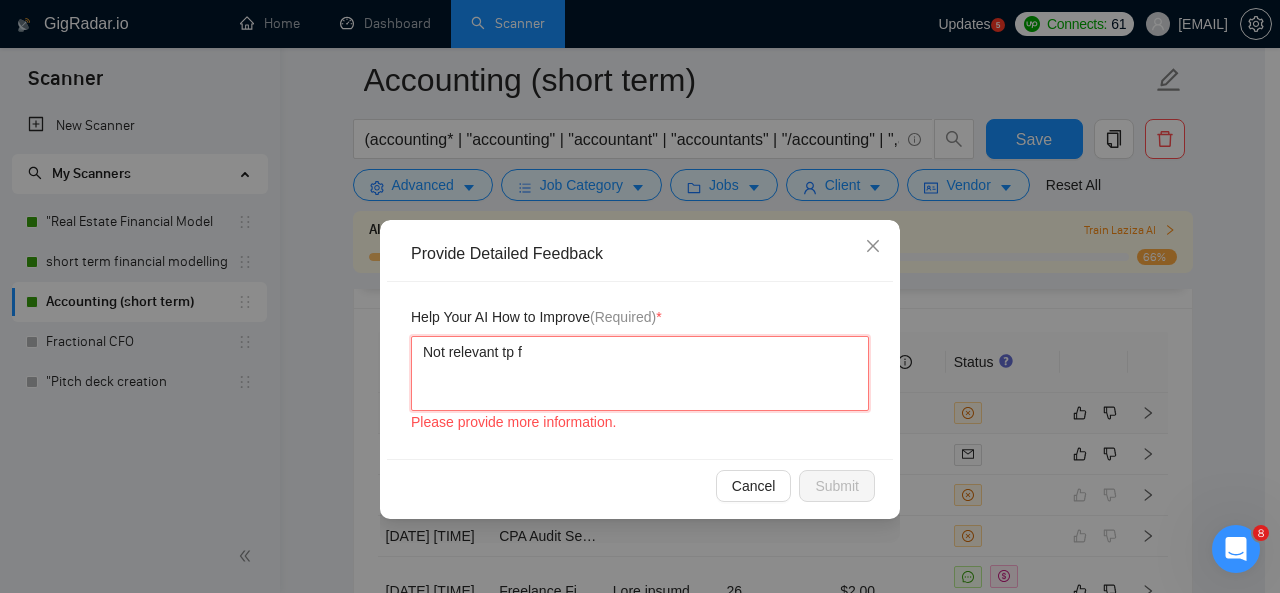 type 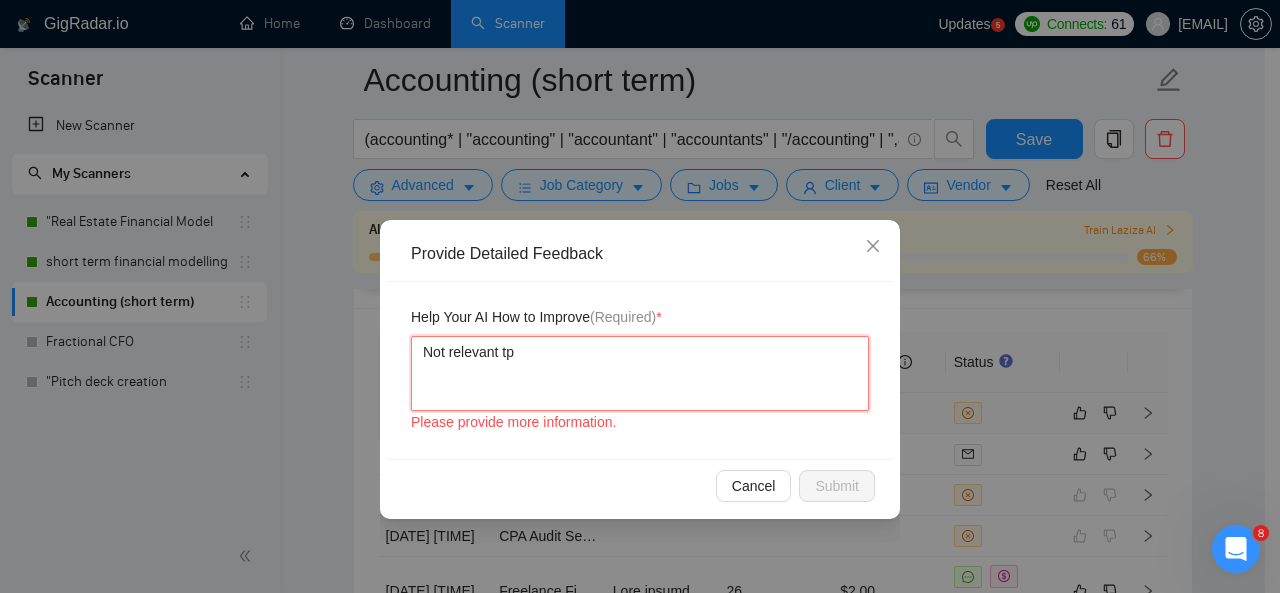 type 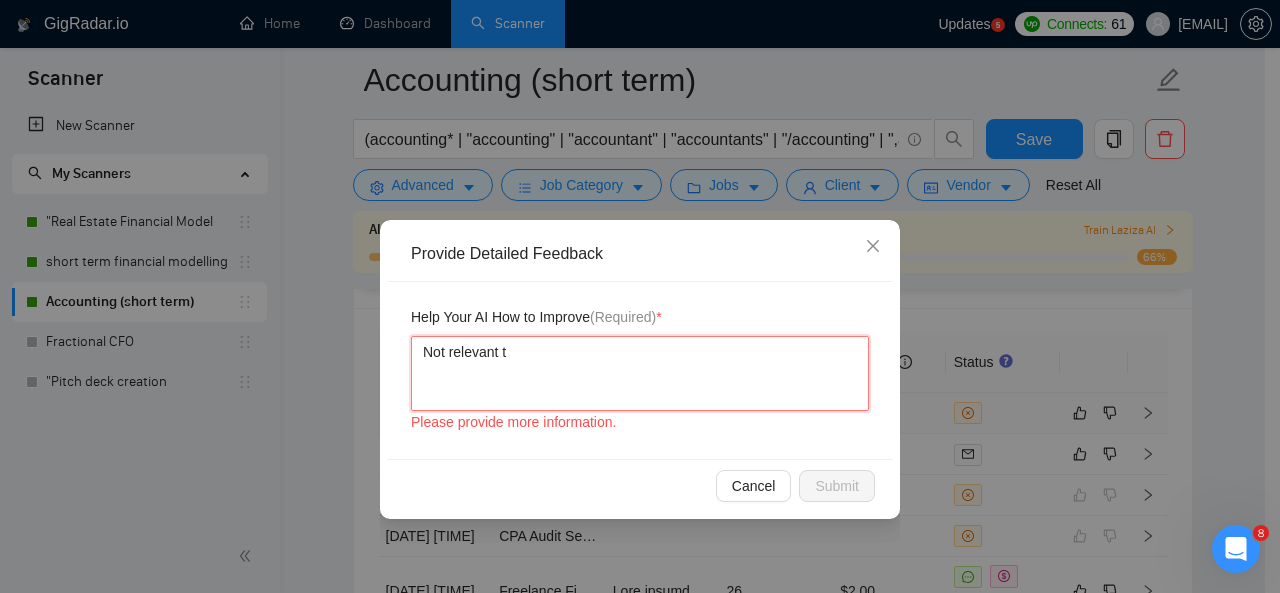 type 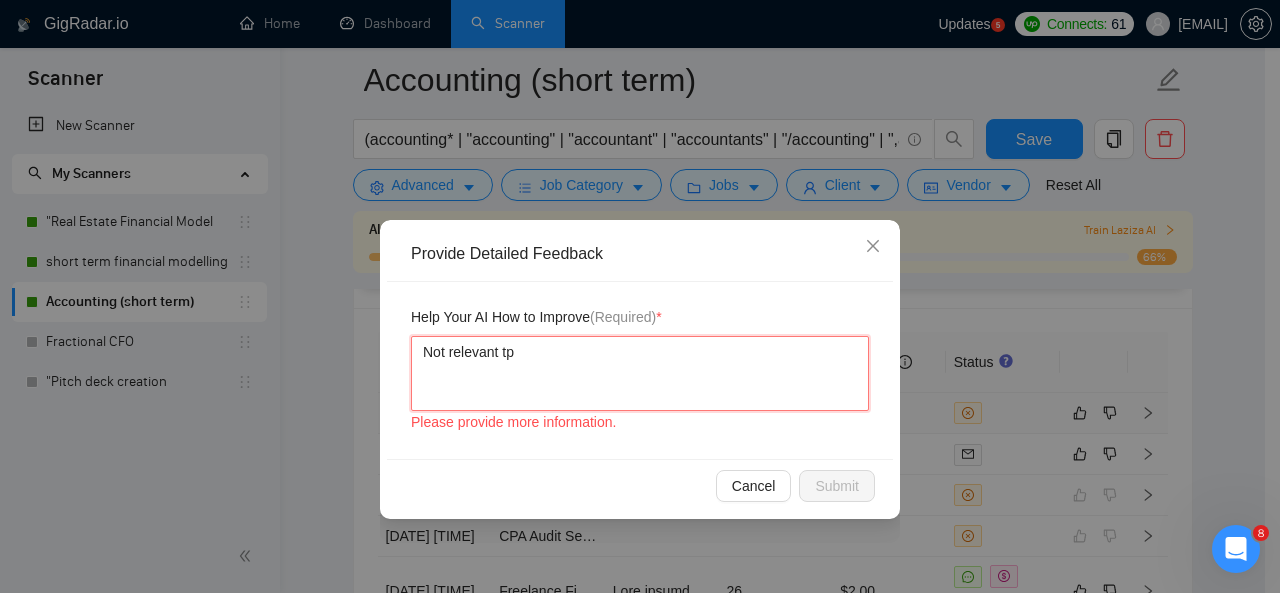 type 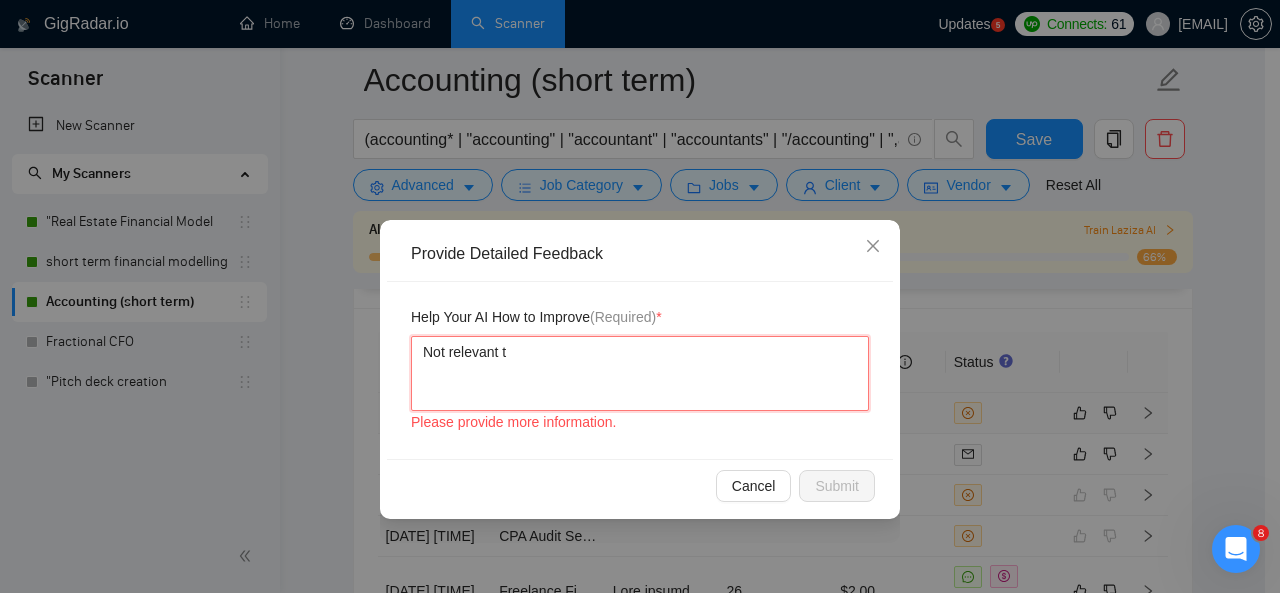 type 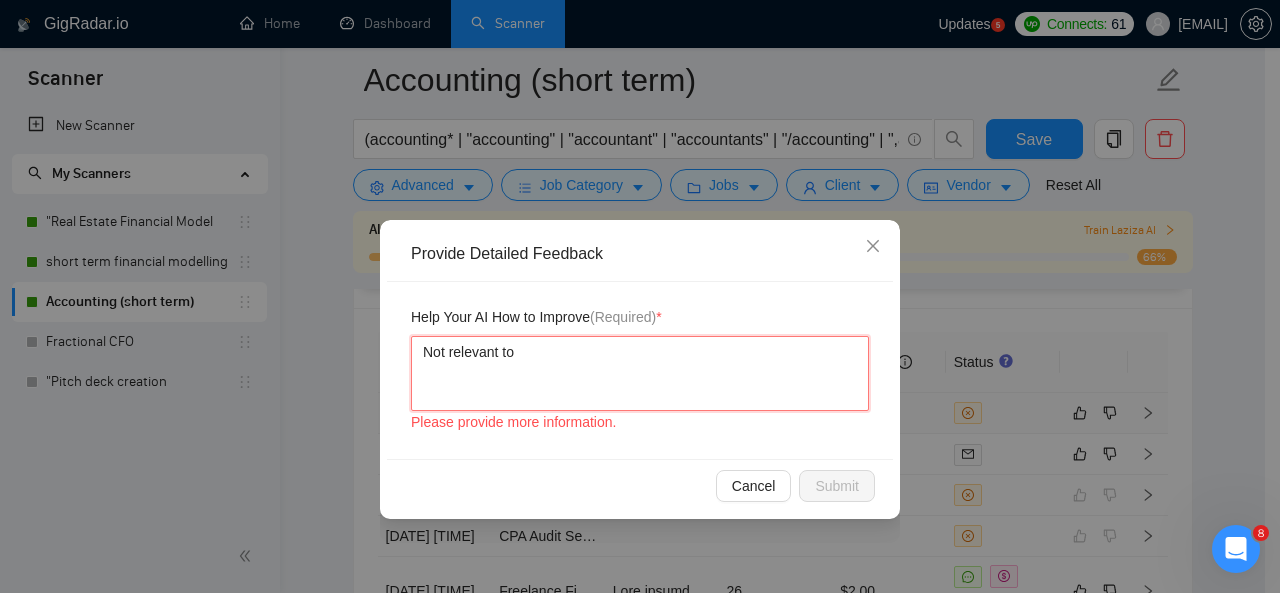 type 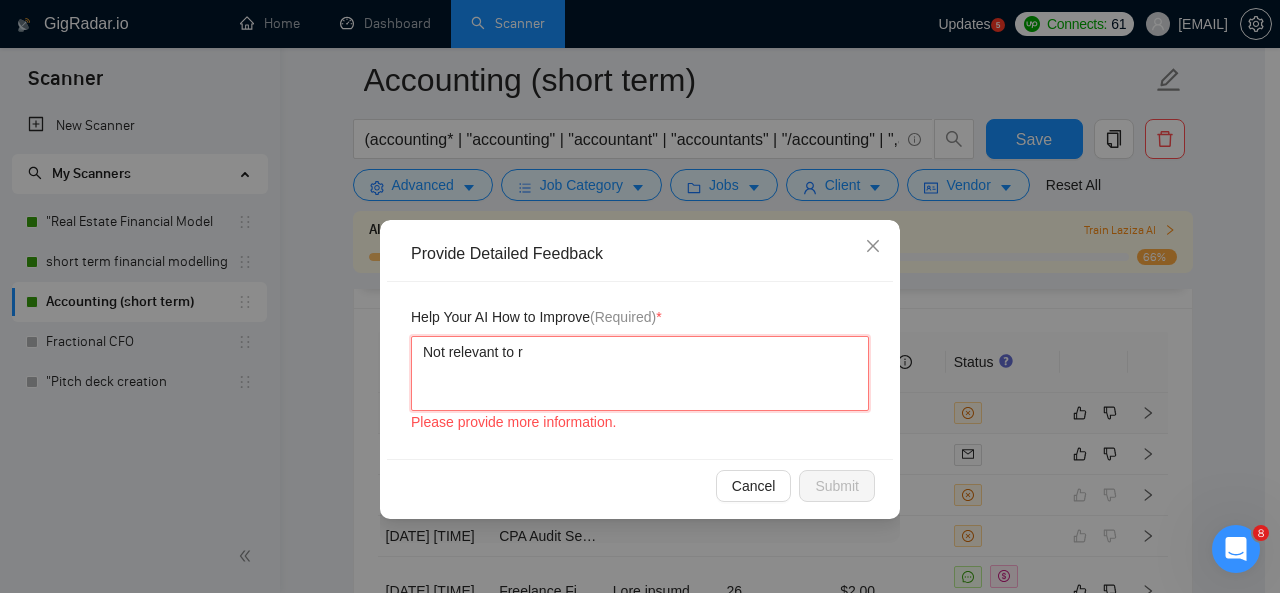 type 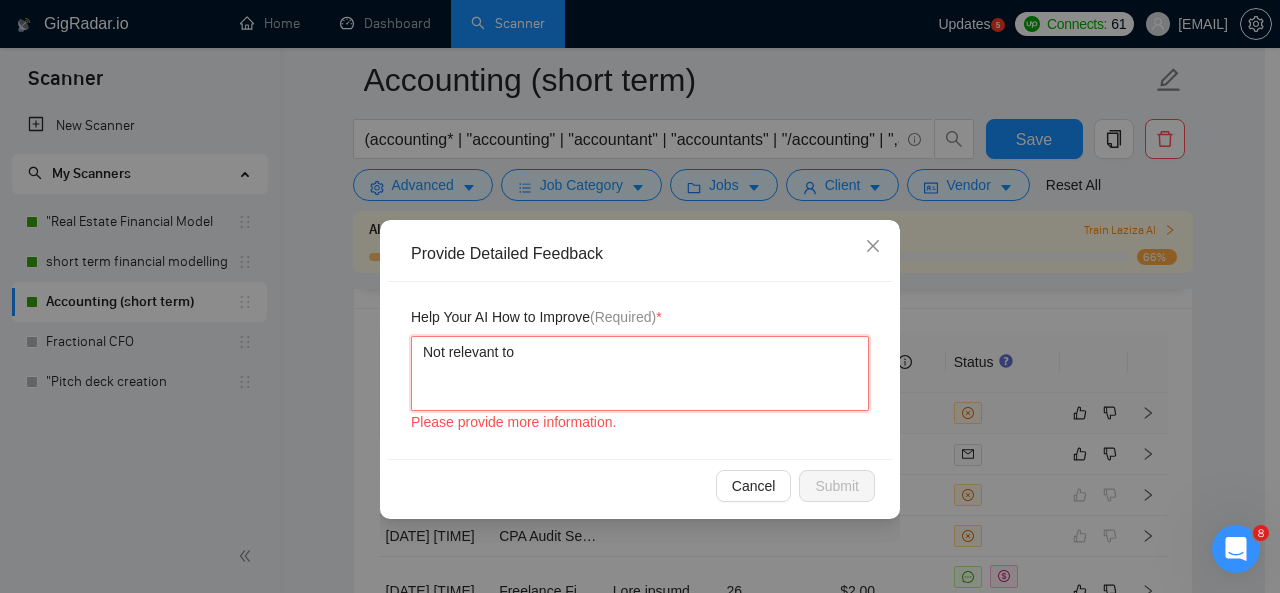 type 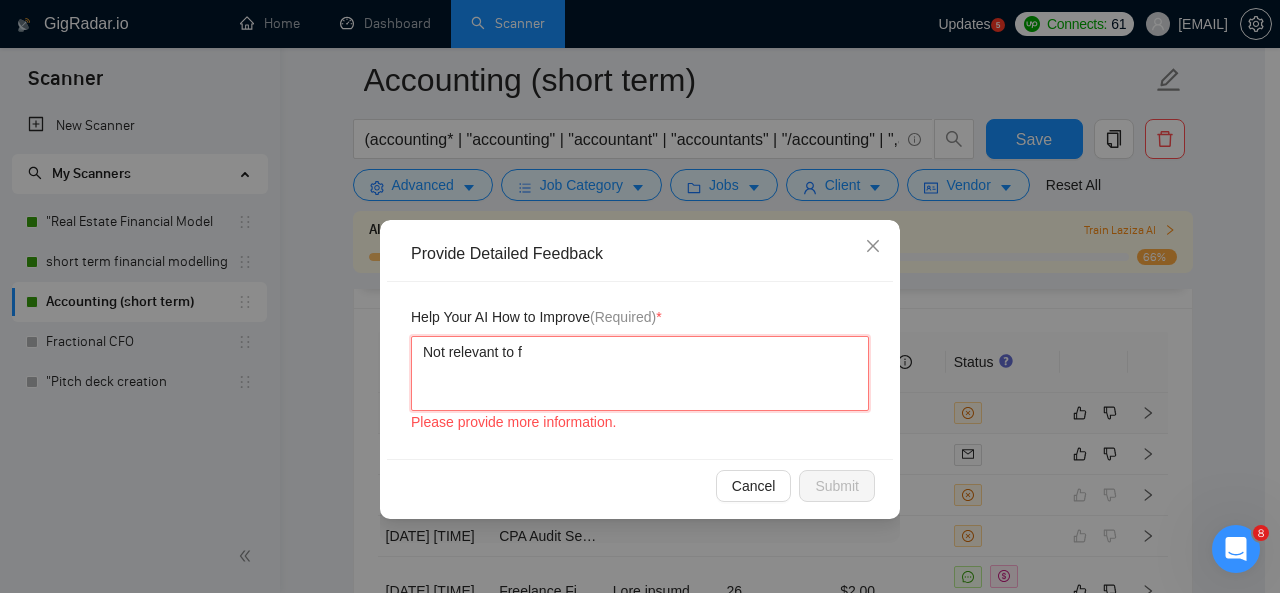 type 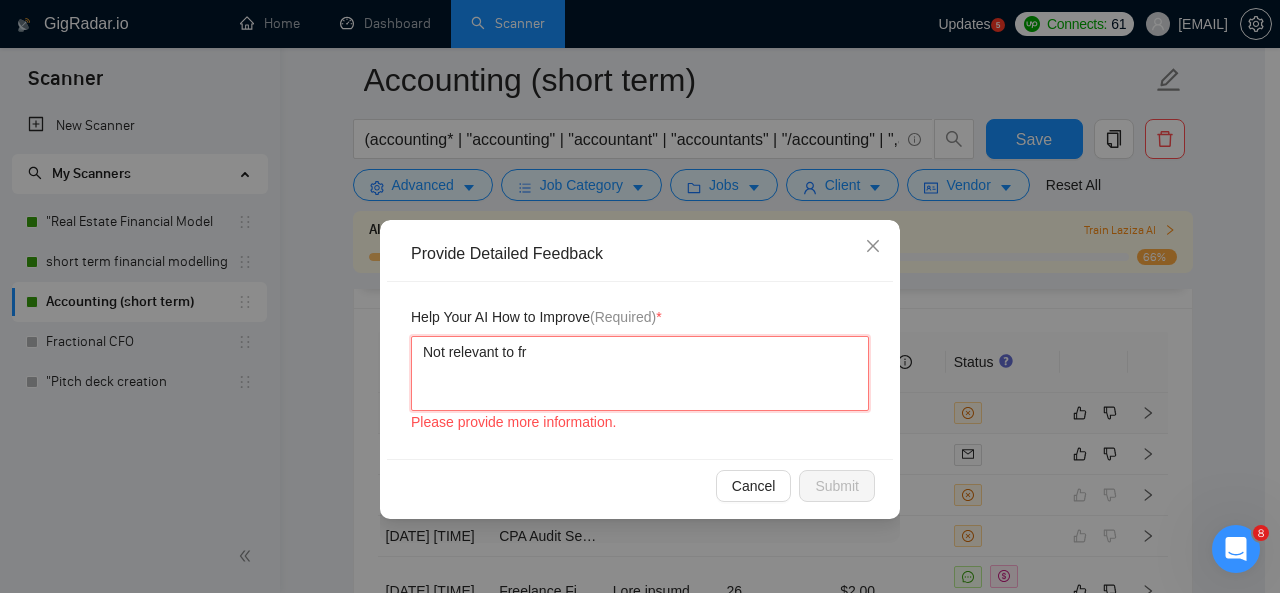 type 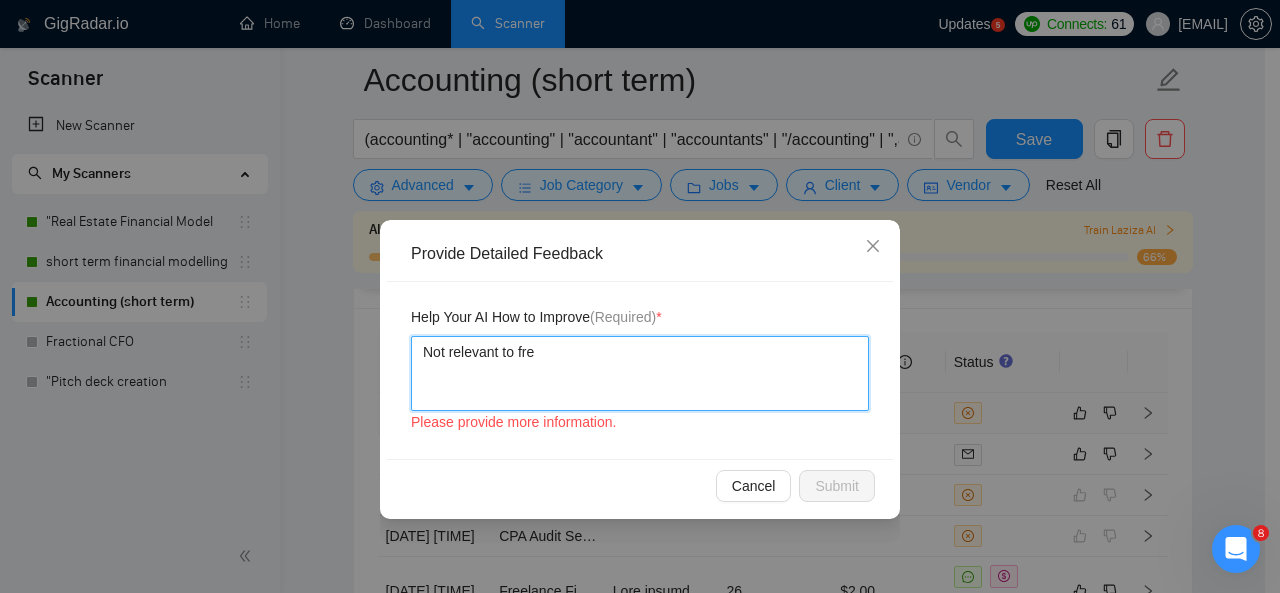 type 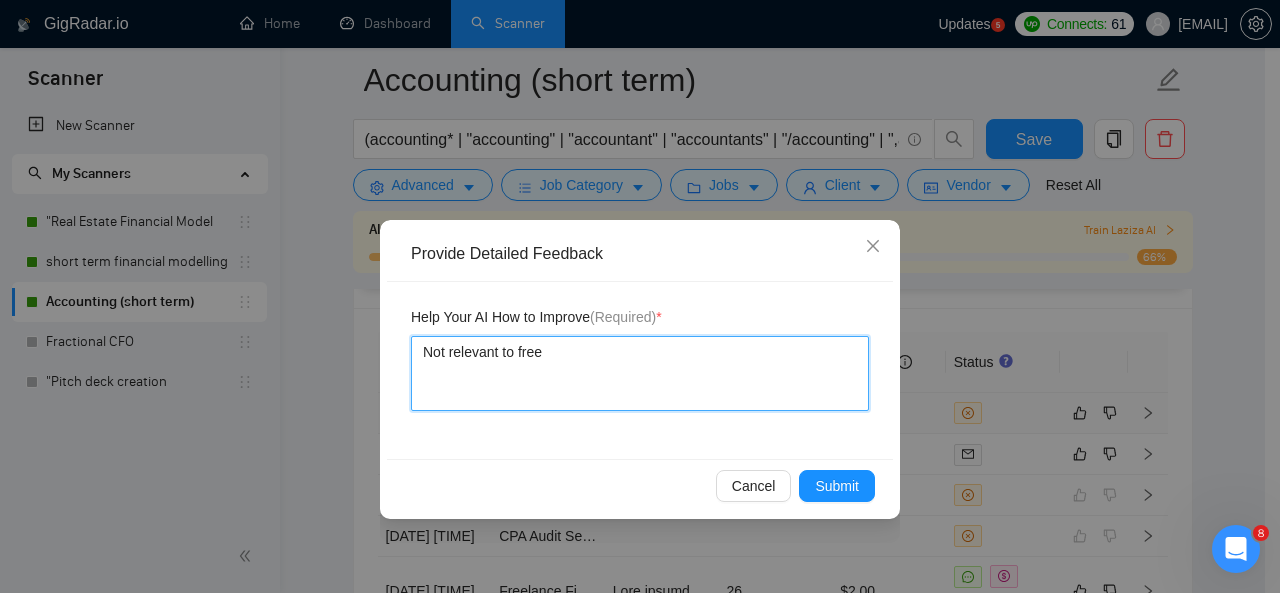 type 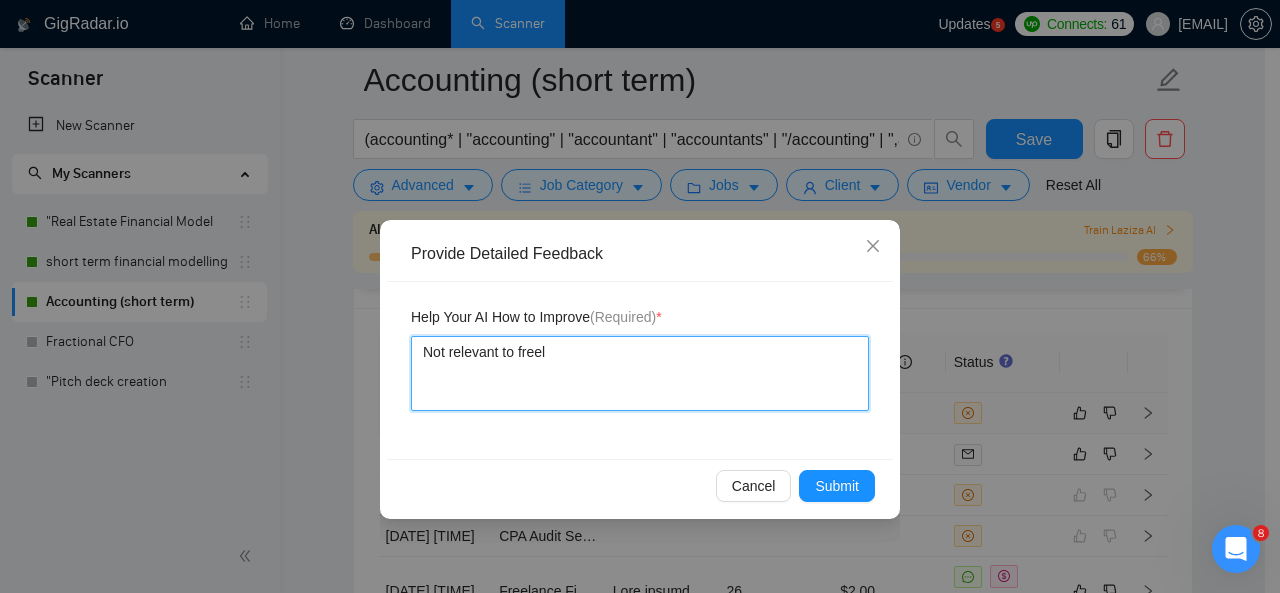 type 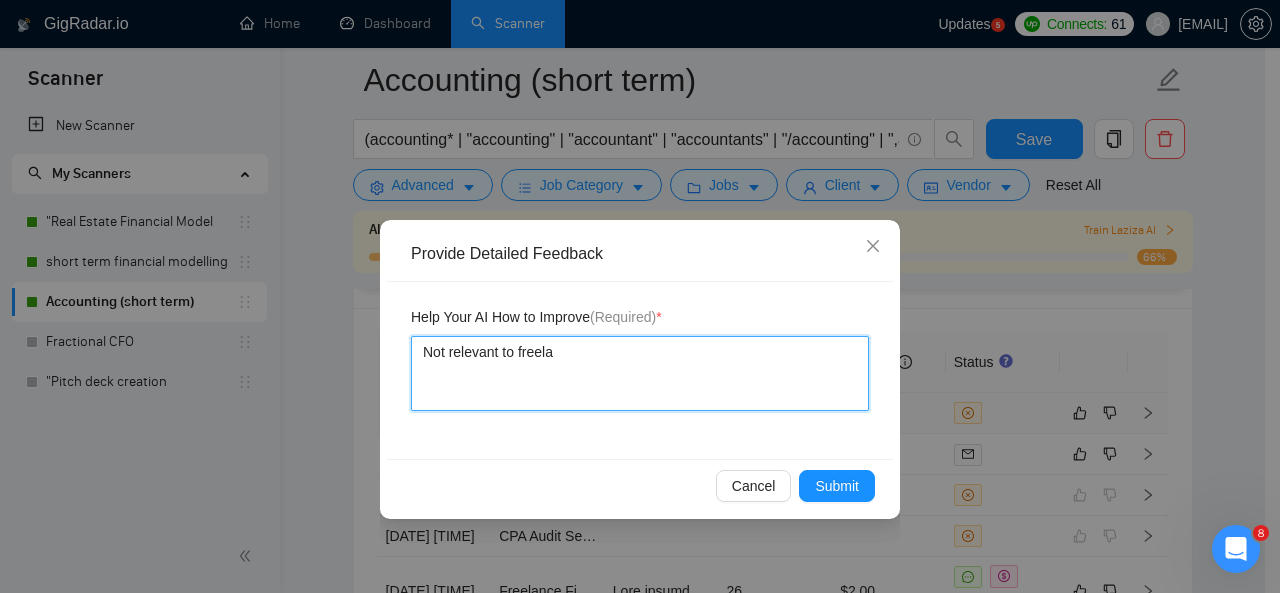 type 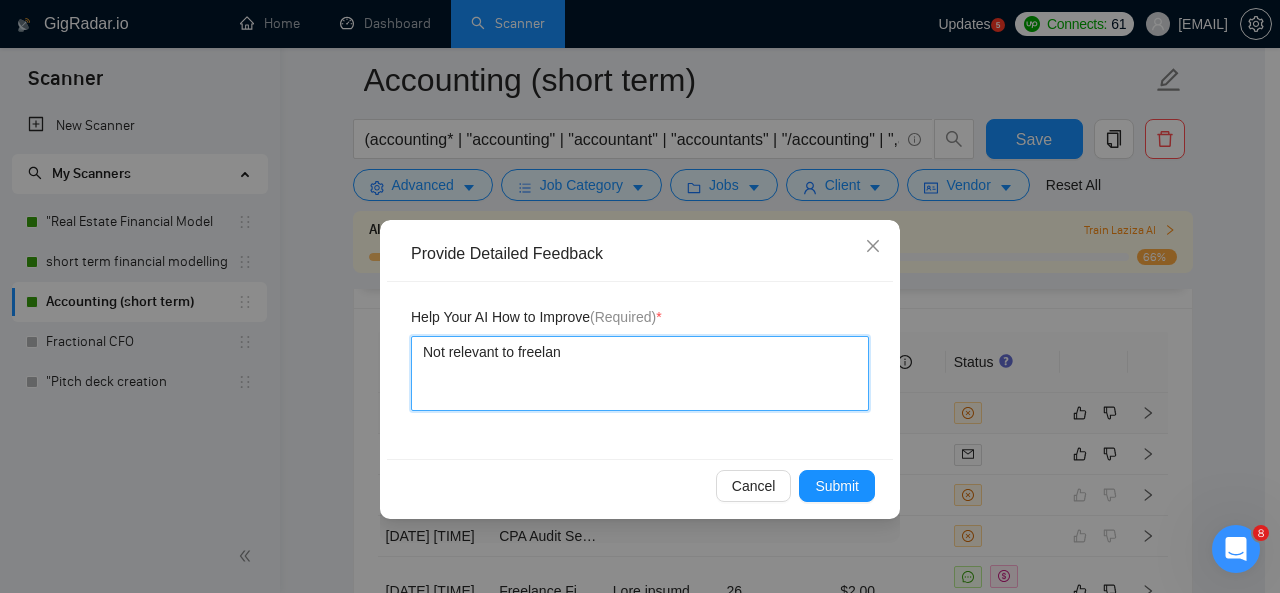 type 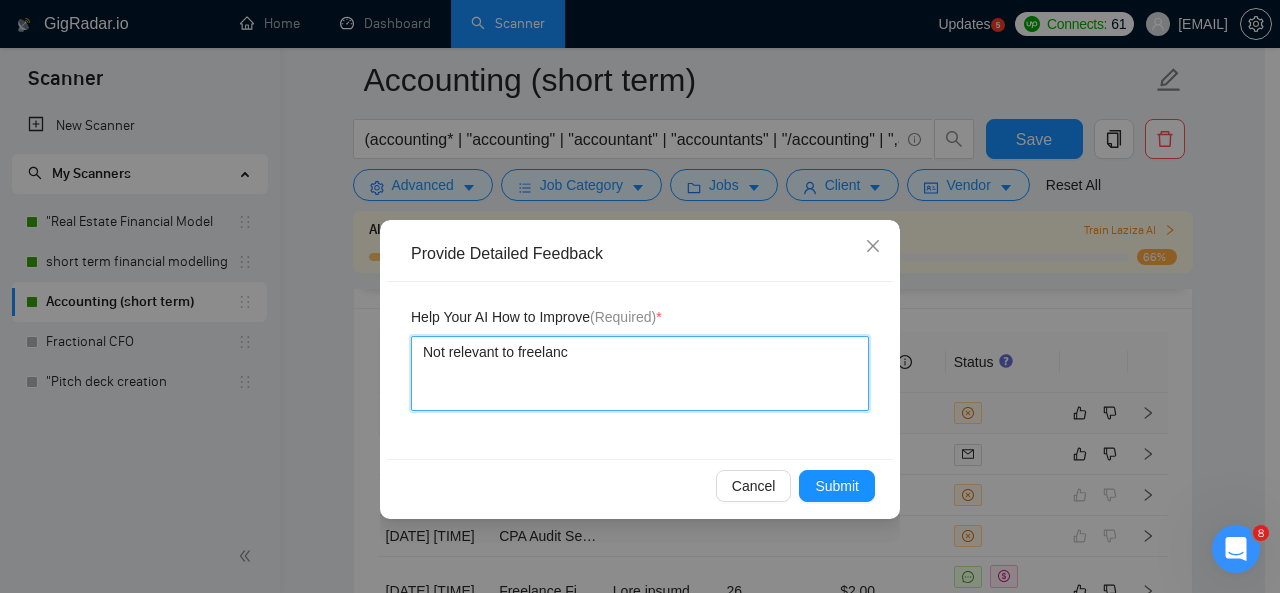 type 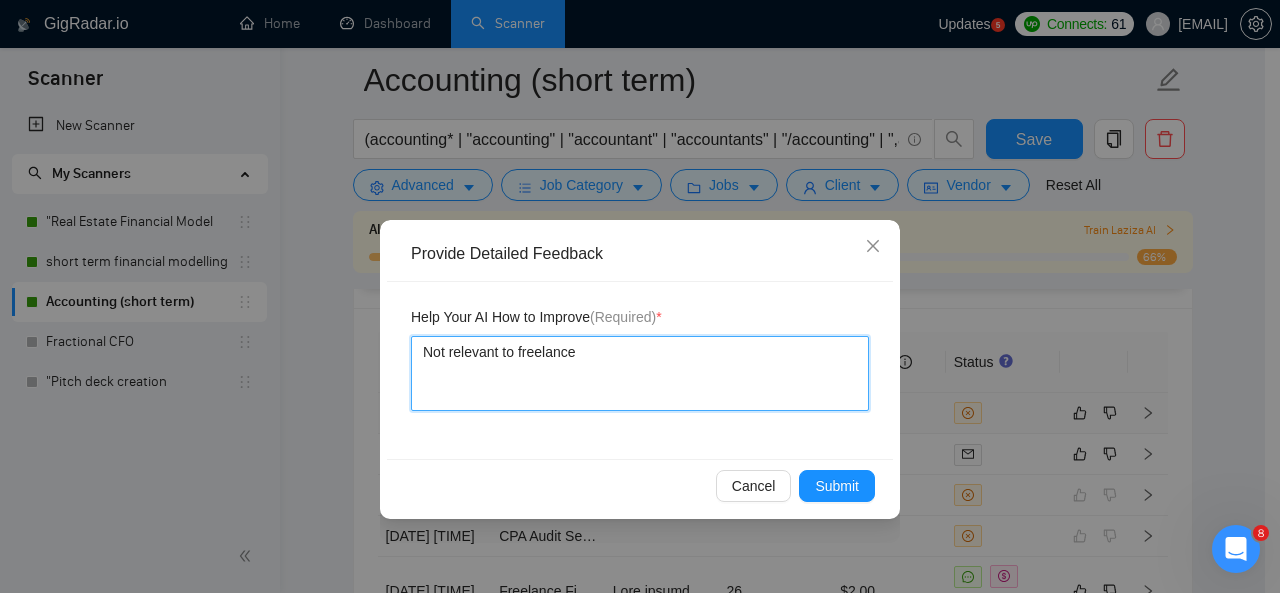 type 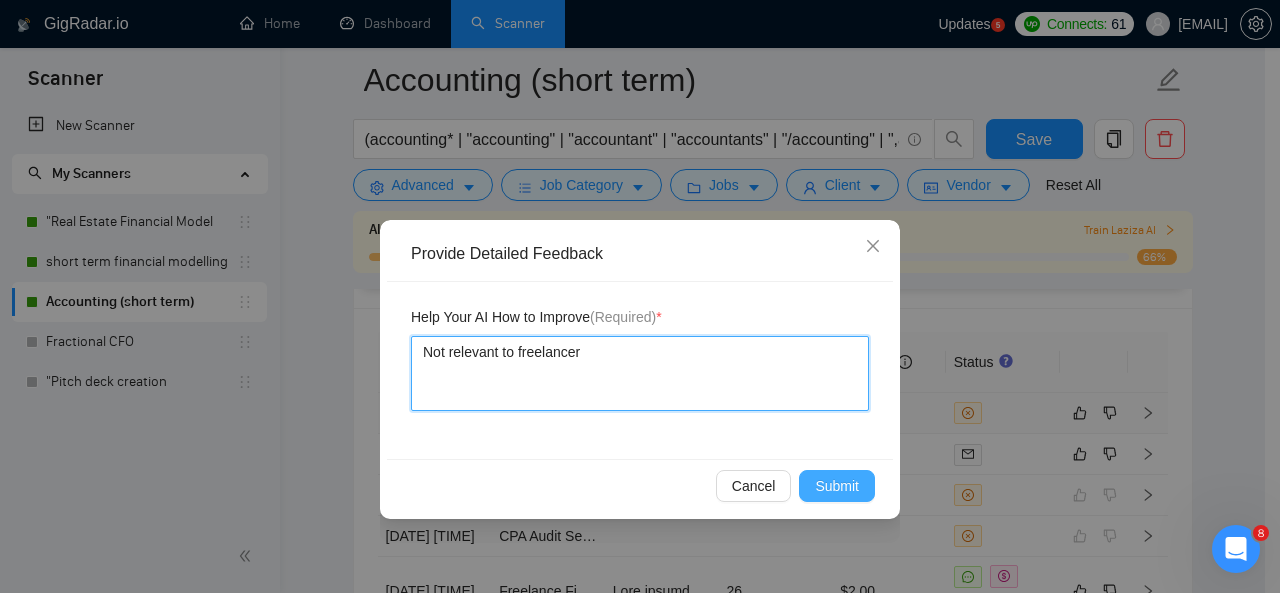 type on "Not relevant to freelancer" 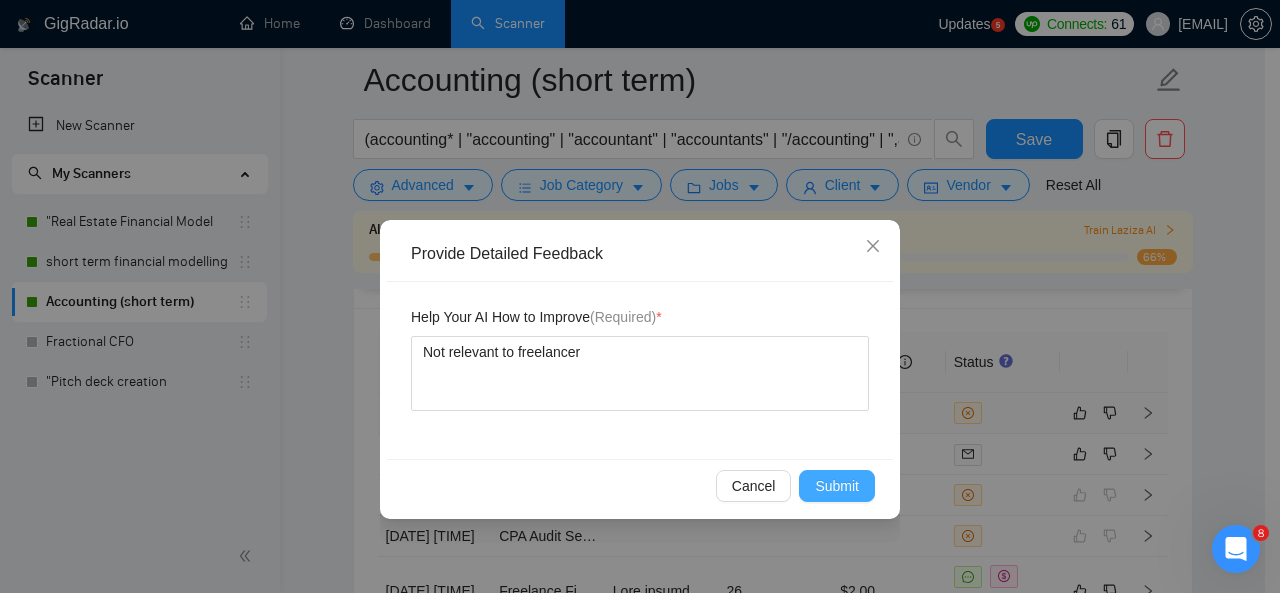 click on "Submit" at bounding box center [837, 486] 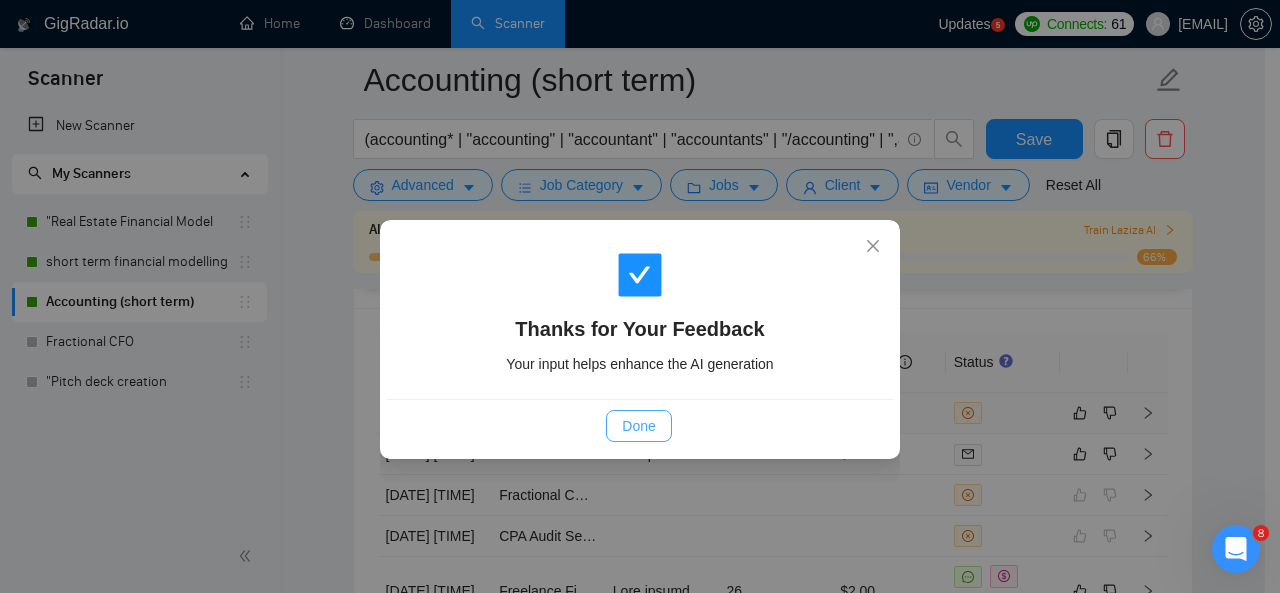 click on "Done" at bounding box center (638, 426) 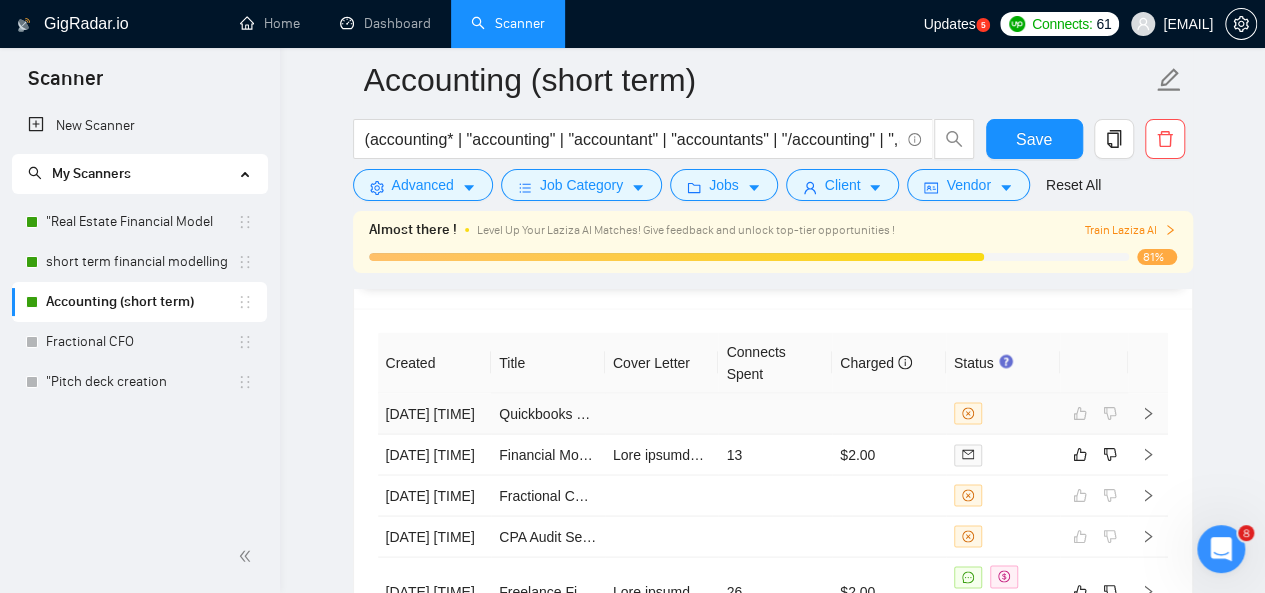 click at bounding box center (889, 413) 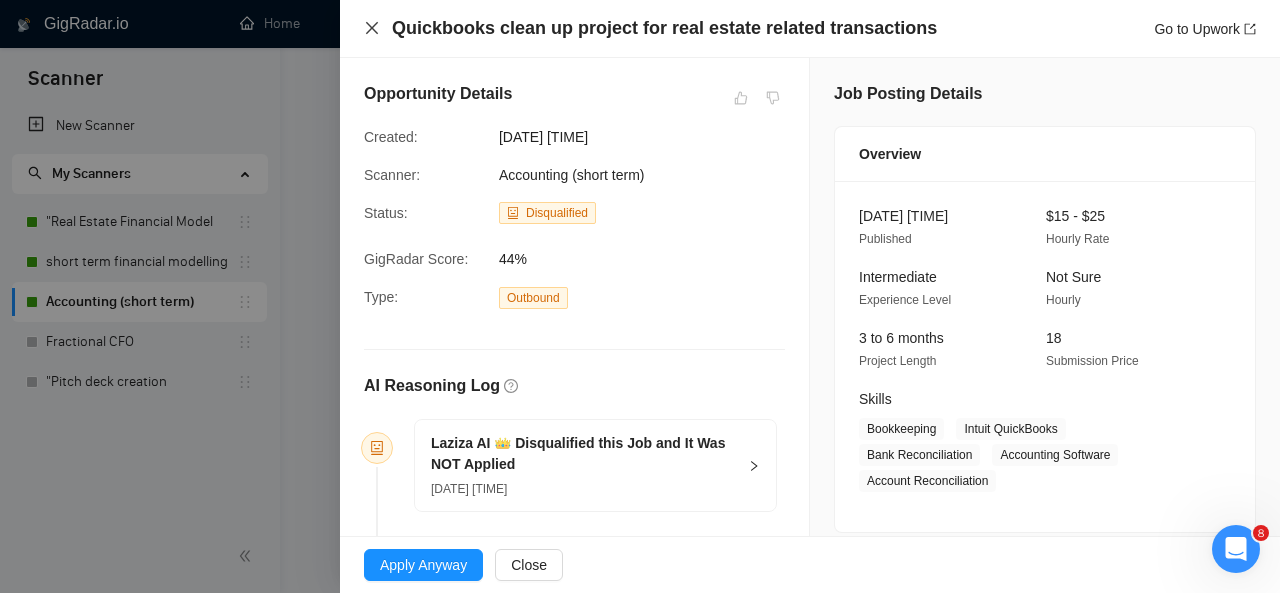 click 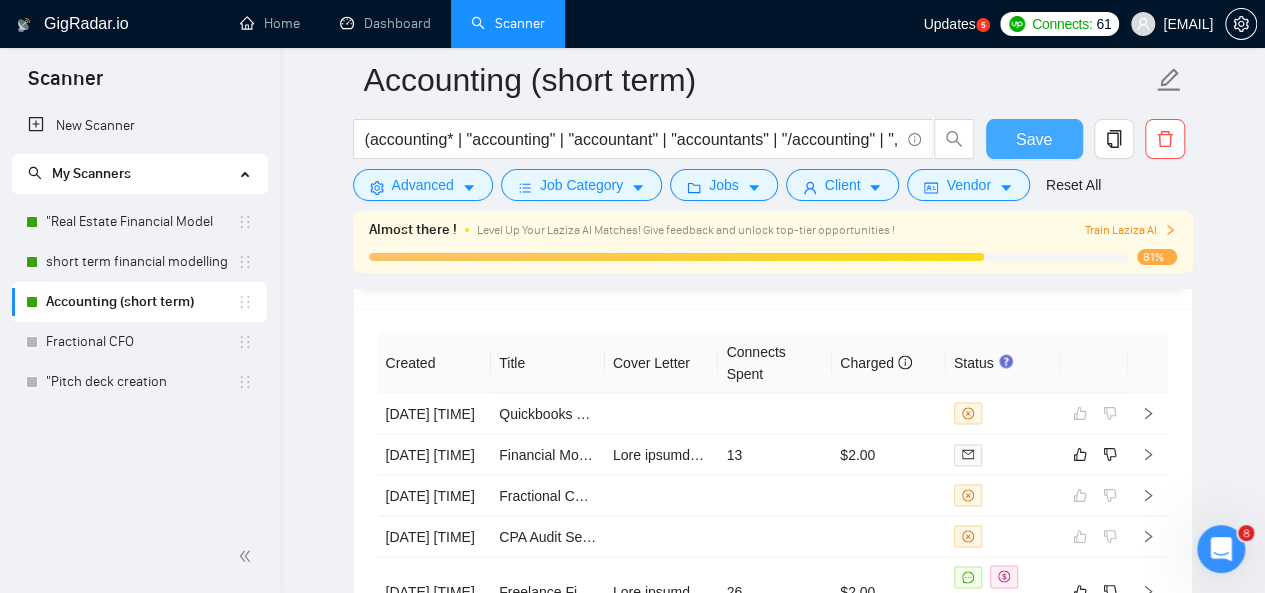 click on "Save" at bounding box center [1034, 139] 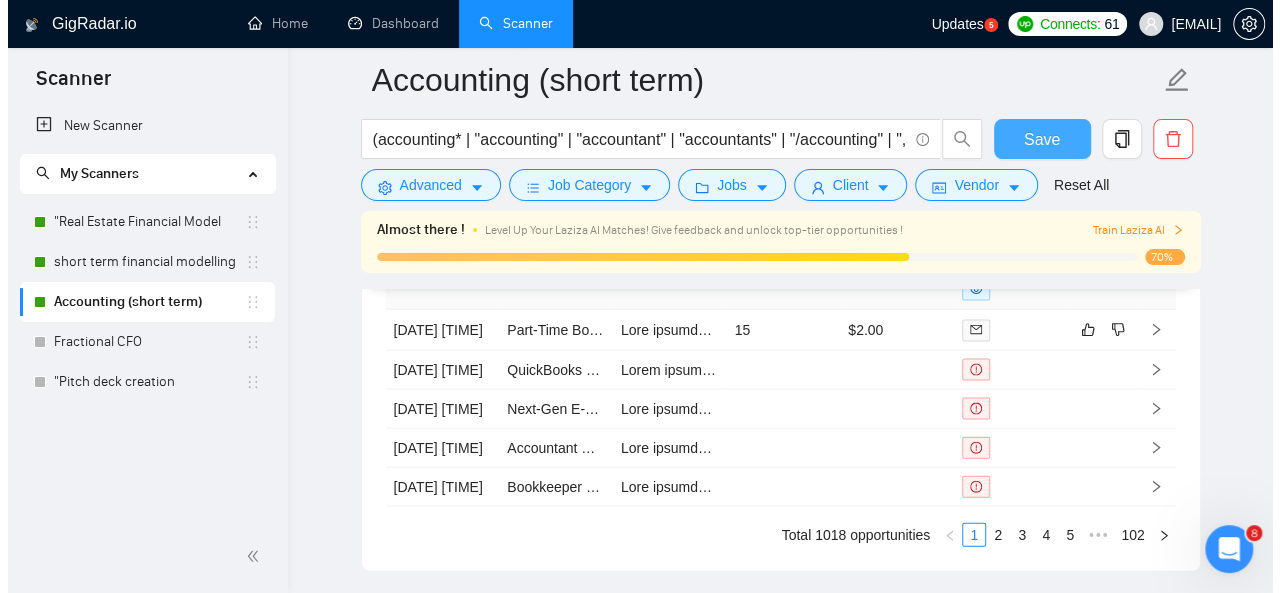 scroll, scrollTop: 5727, scrollLeft: 0, axis: vertical 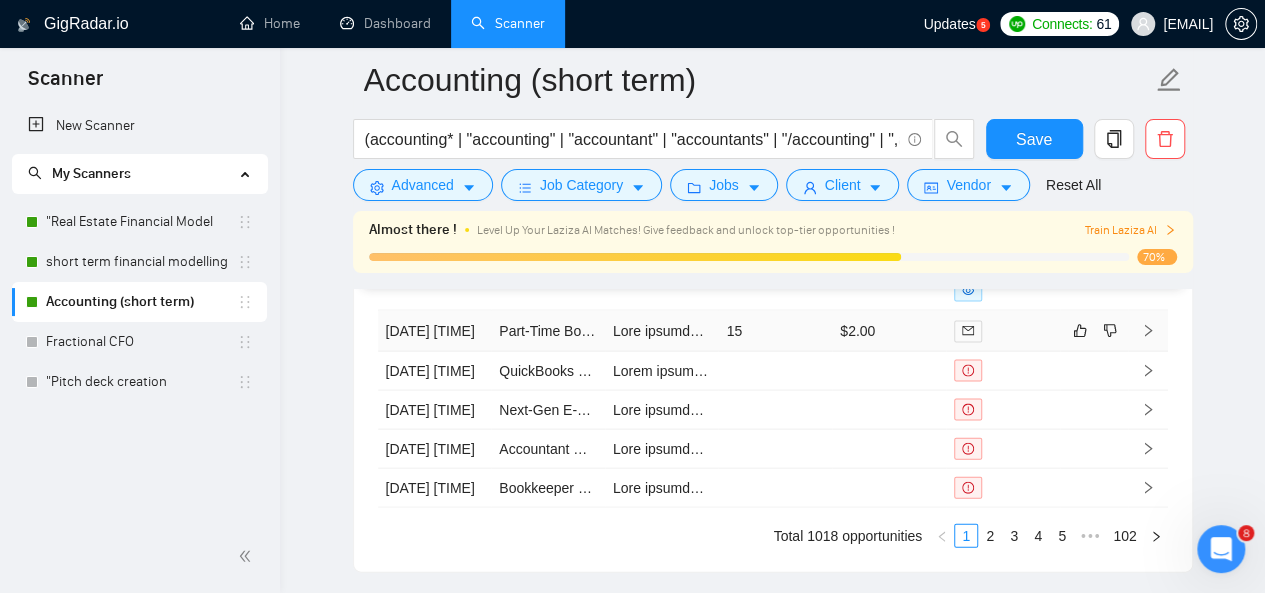click on "15" at bounding box center (775, 331) 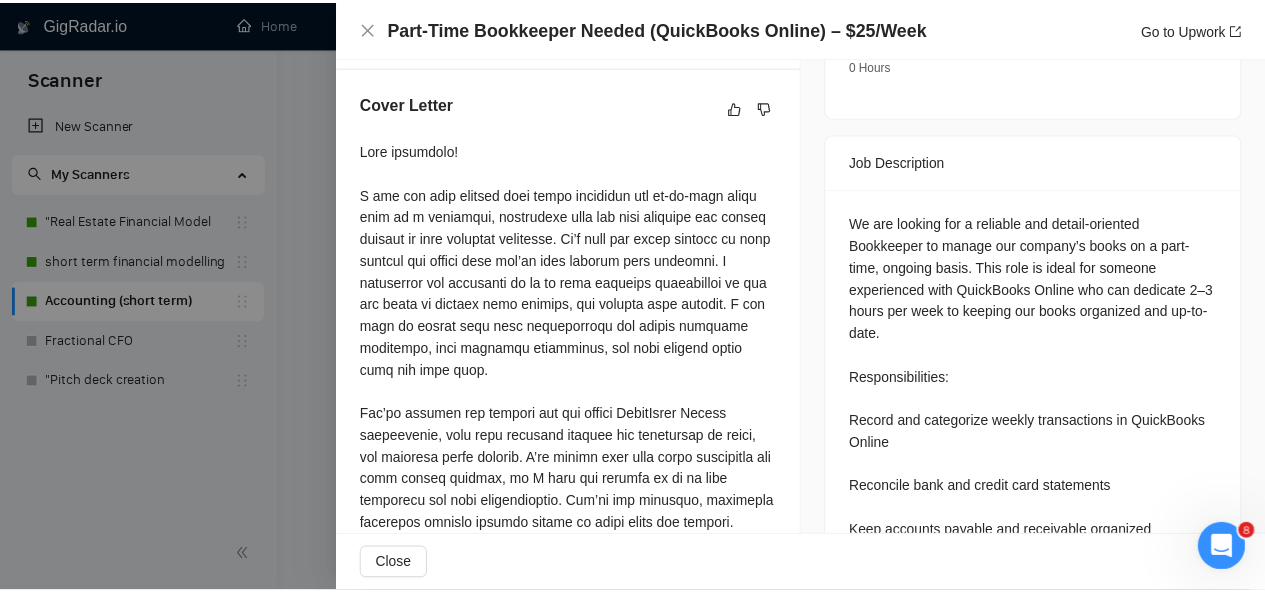 scroll, scrollTop: 719, scrollLeft: 0, axis: vertical 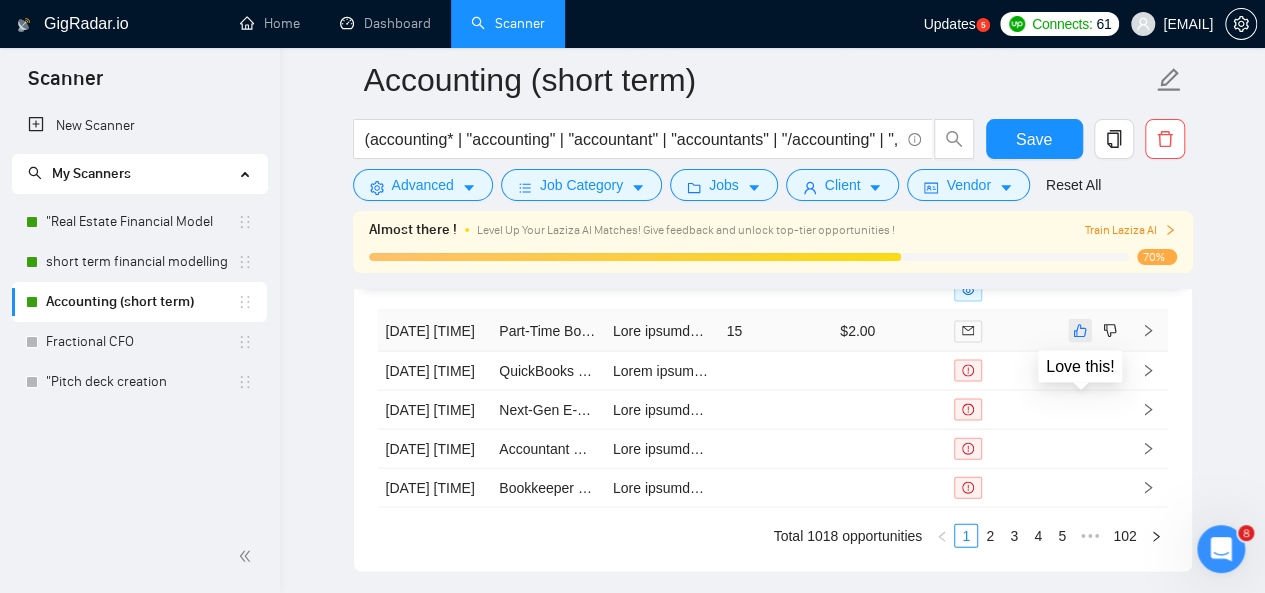 click 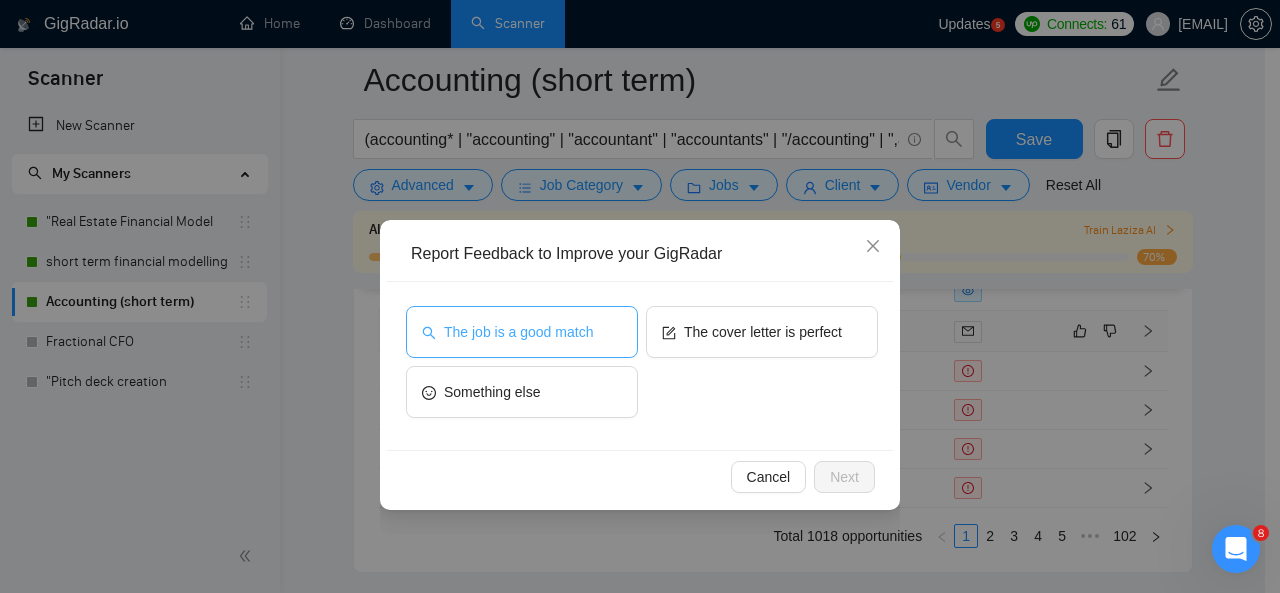 click on "The job is a good match" at bounding box center [522, 332] 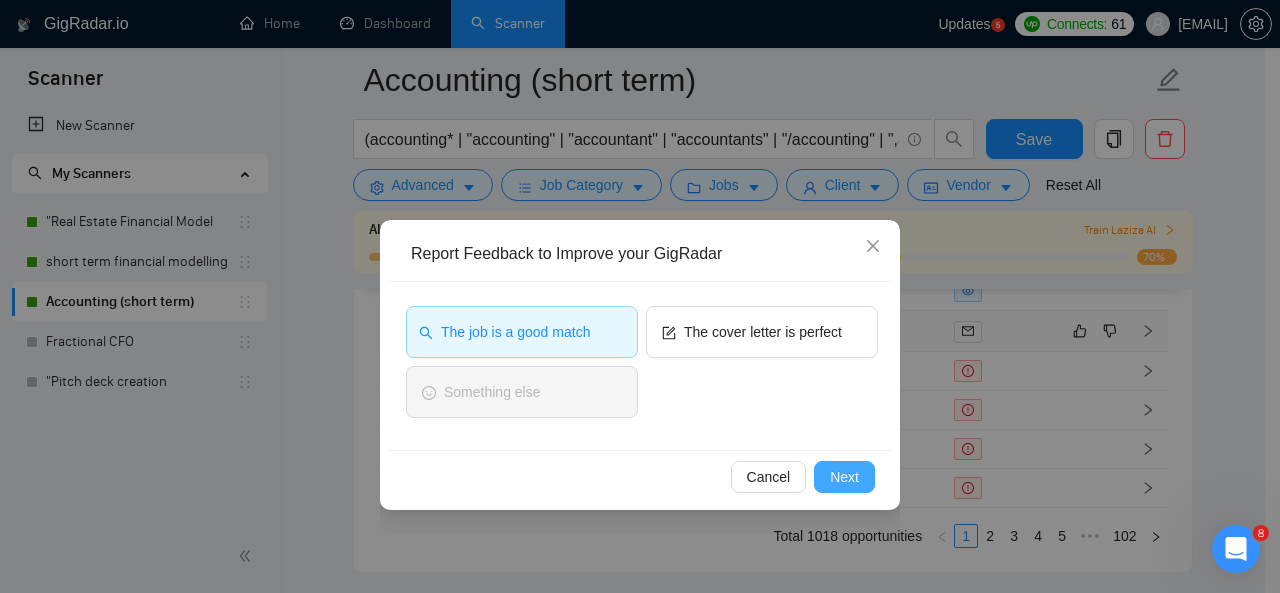 click on "Next" at bounding box center [844, 477] 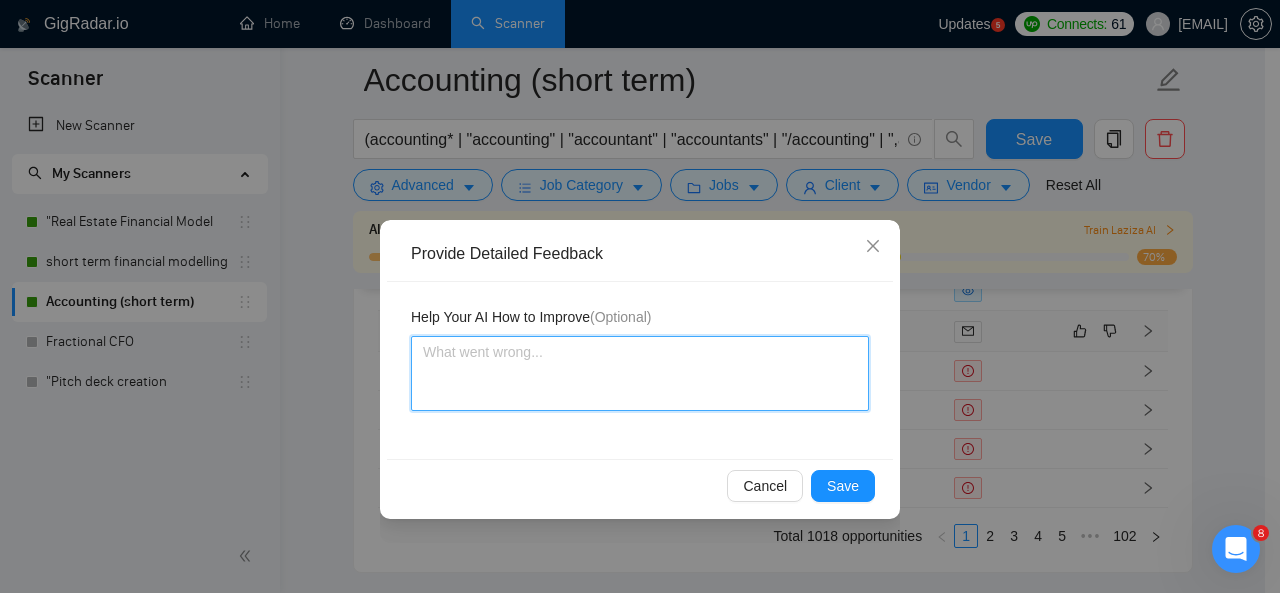 click at bounding box center (640, 373) 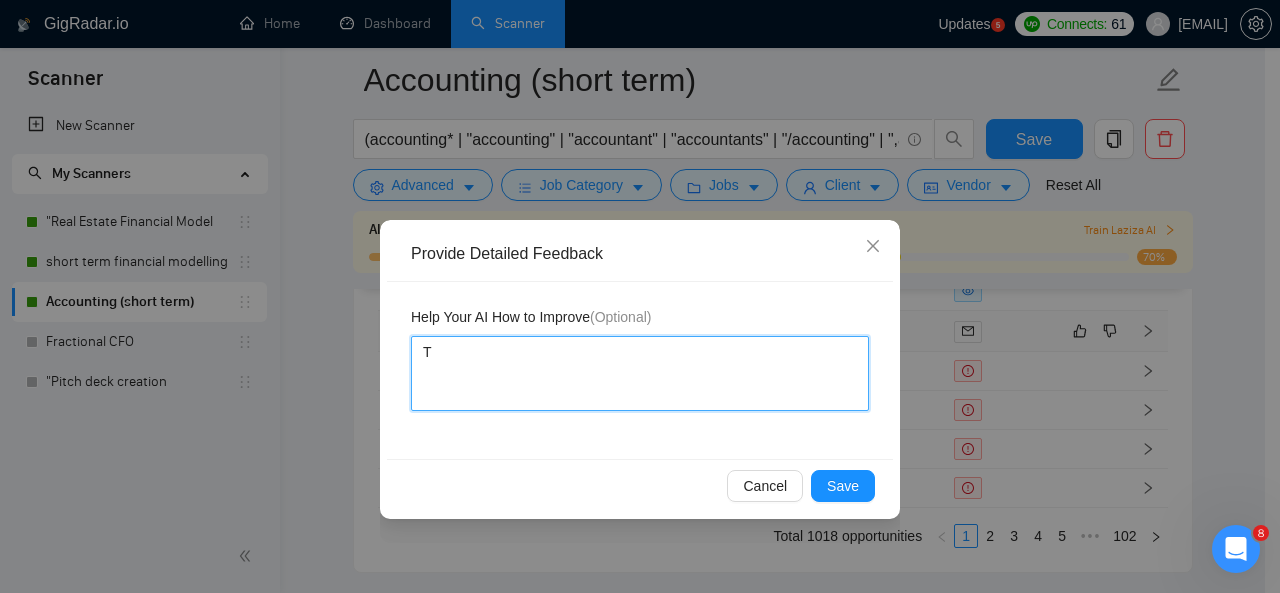 type 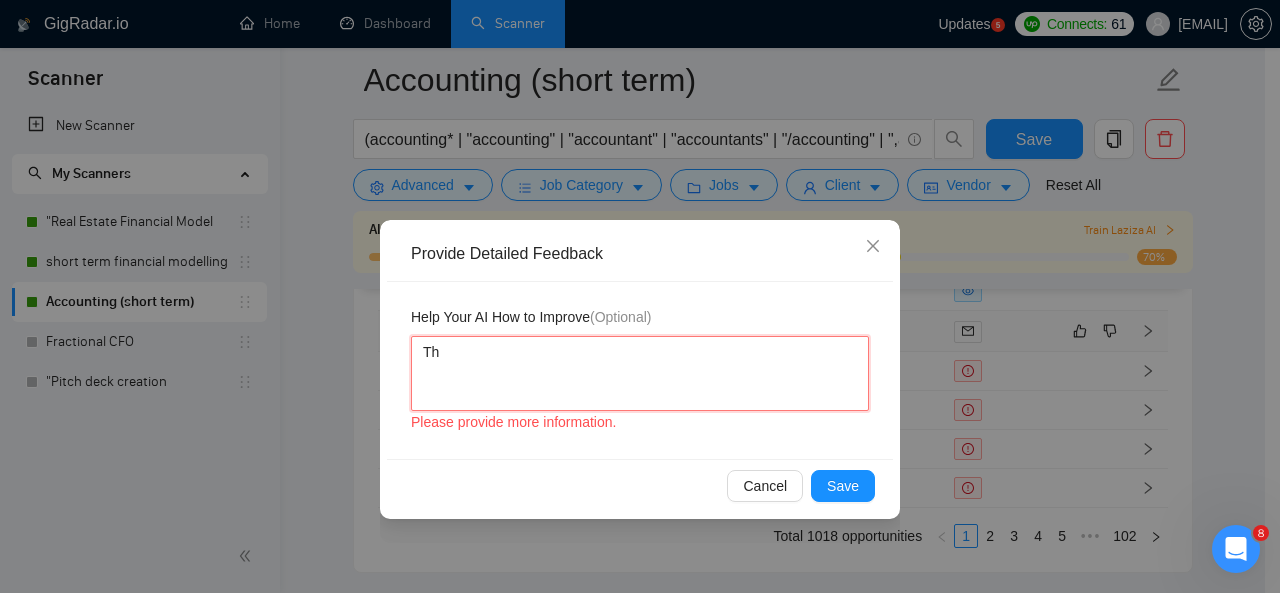 type 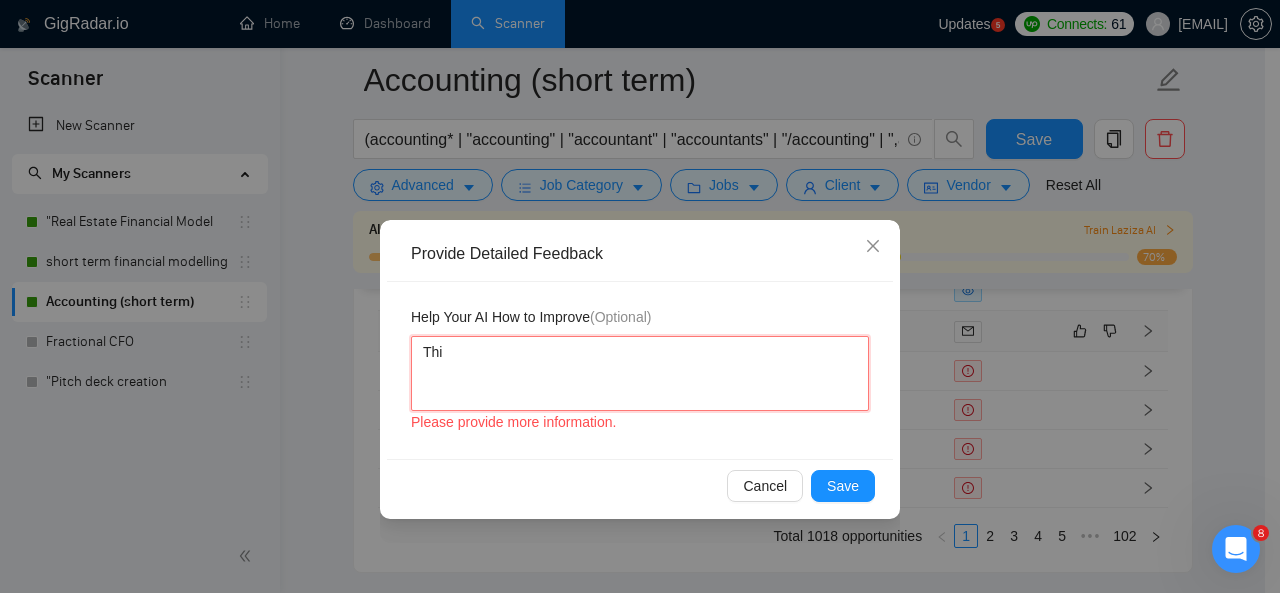 type 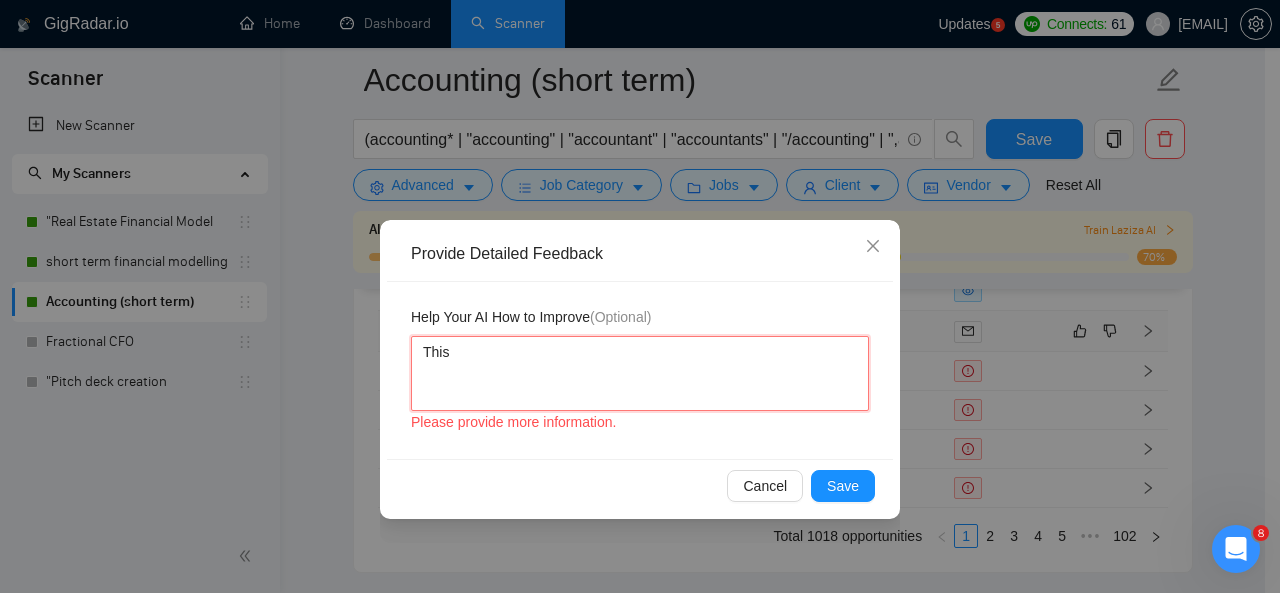 type on "This" 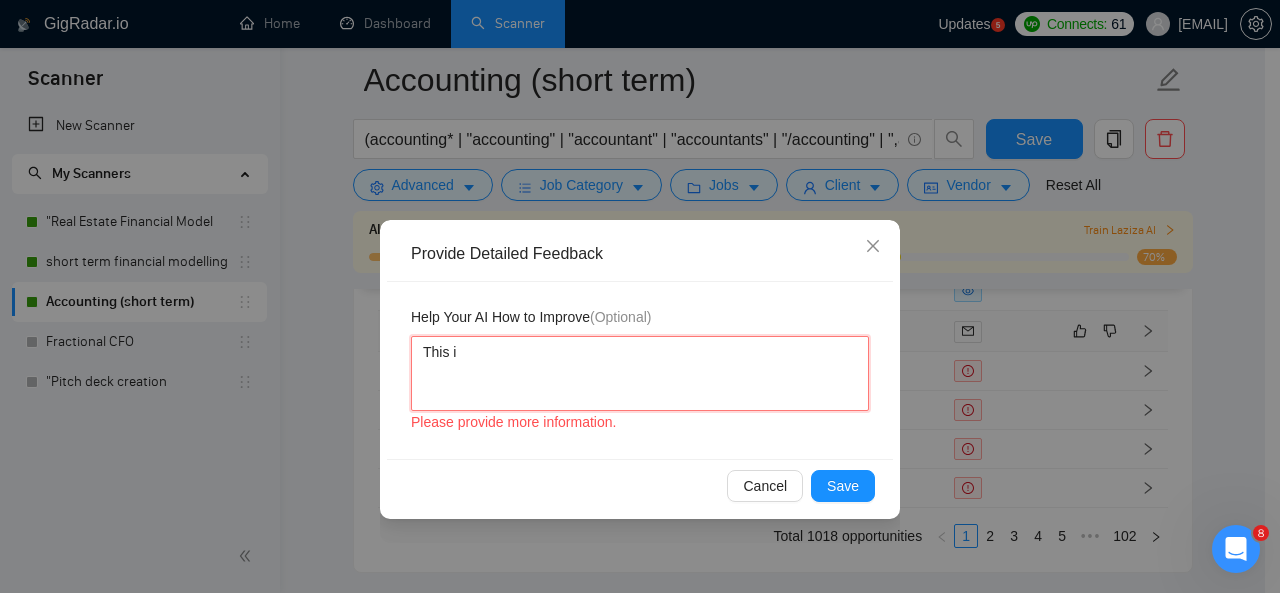 type 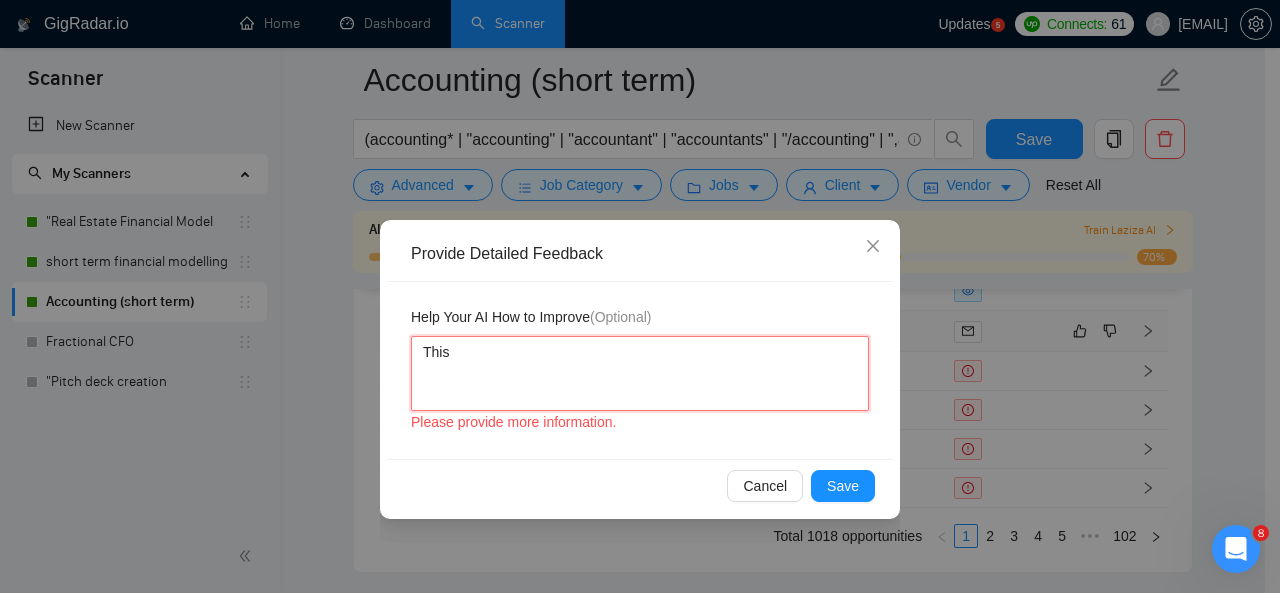 type 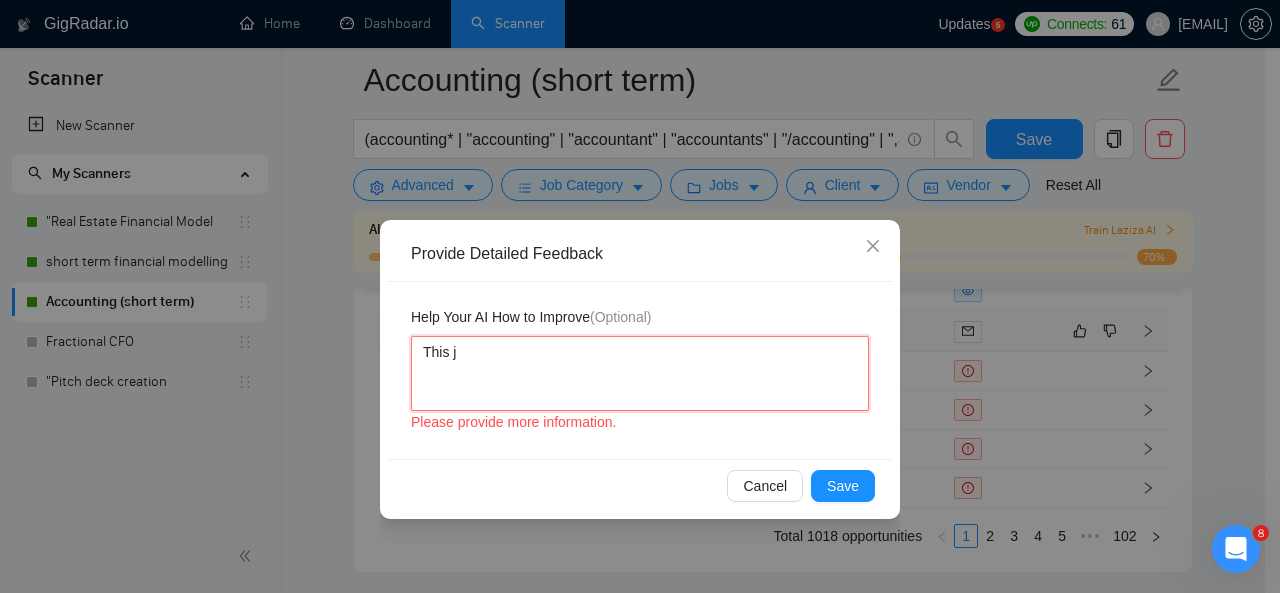 type 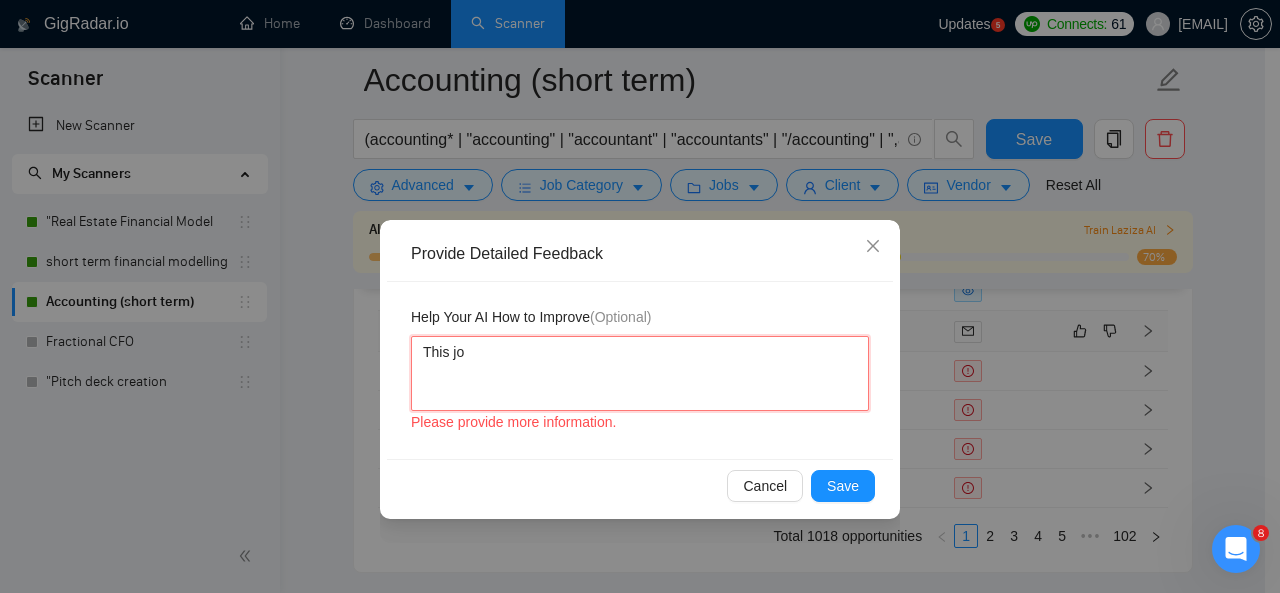 type 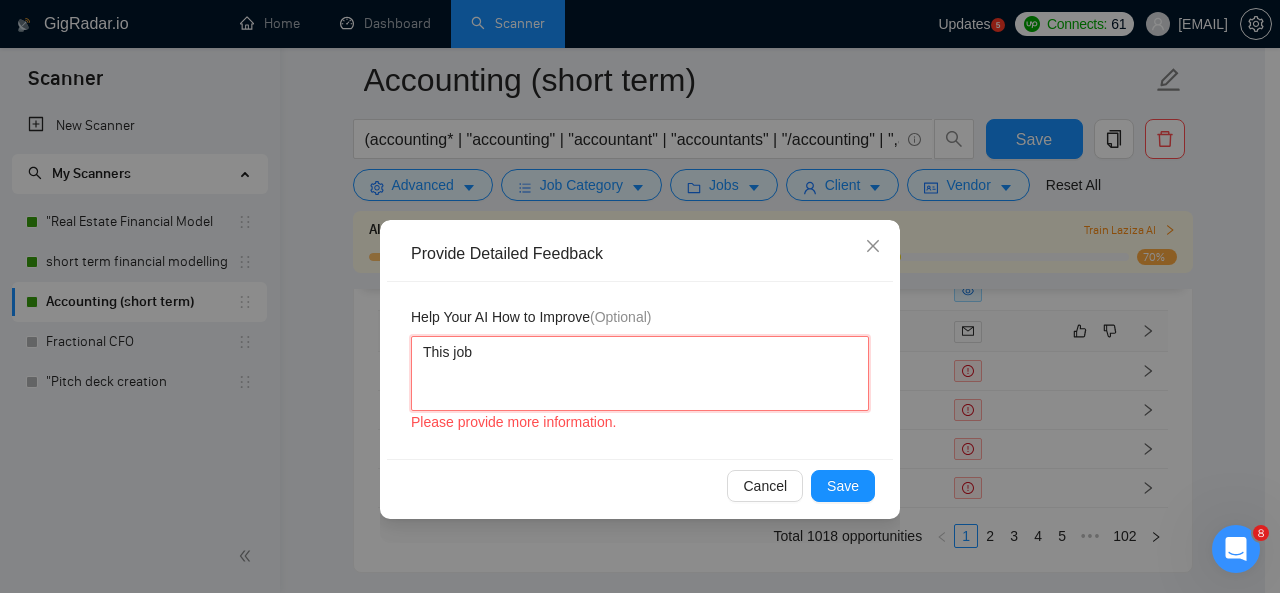 type on "This job" 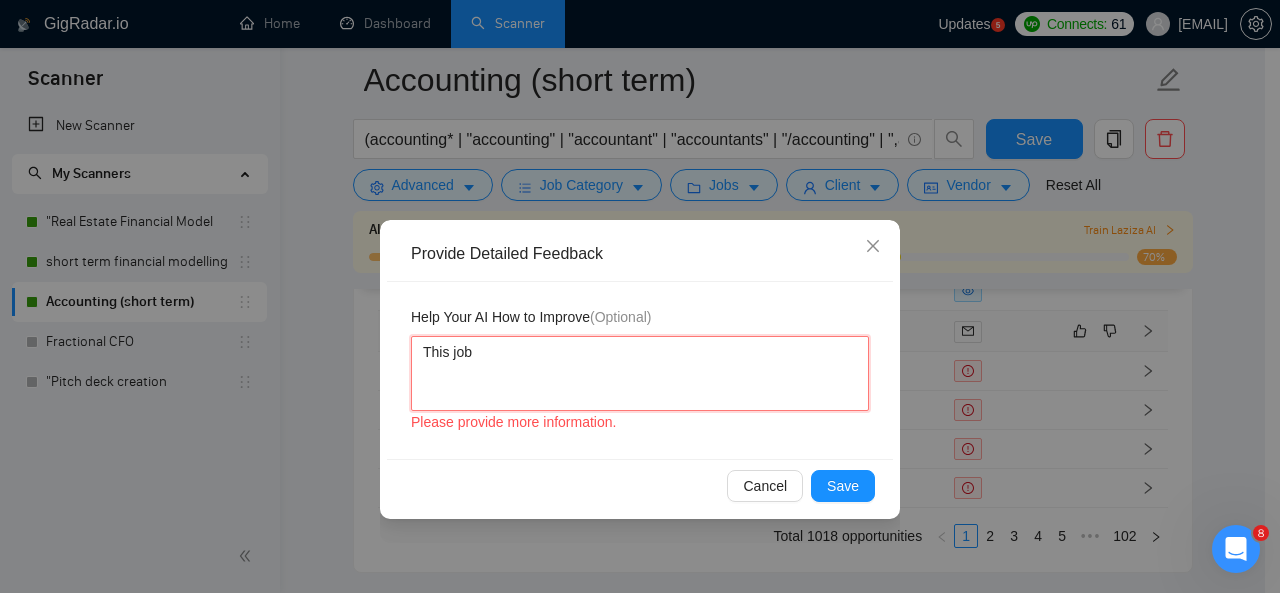 type on "This job i" 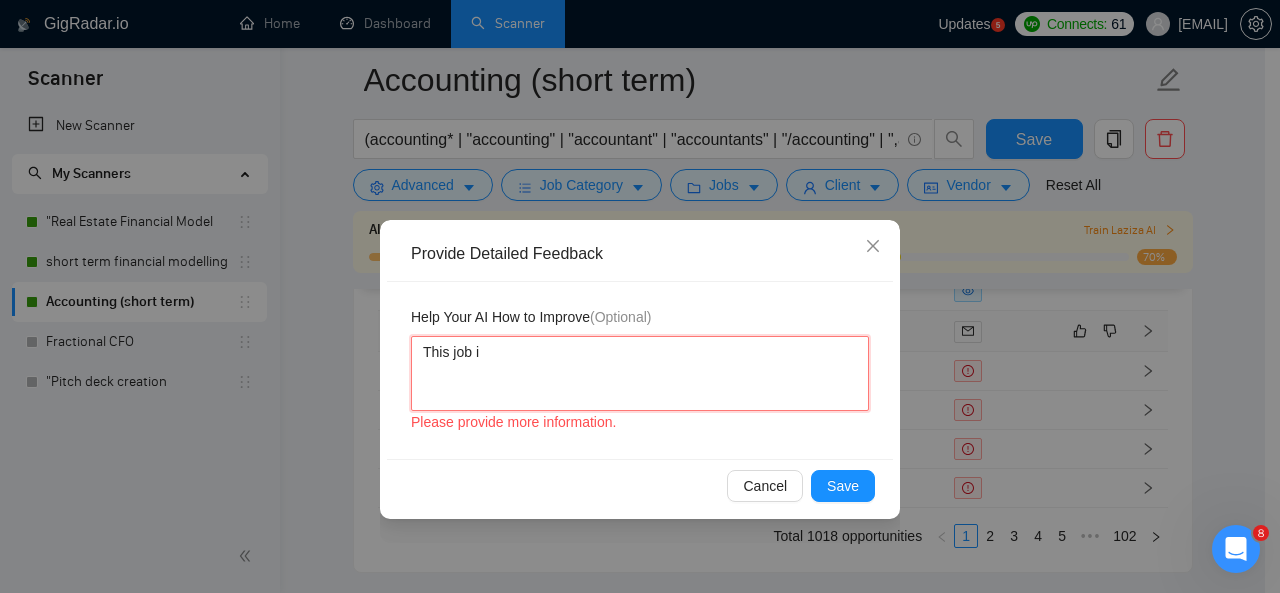 type 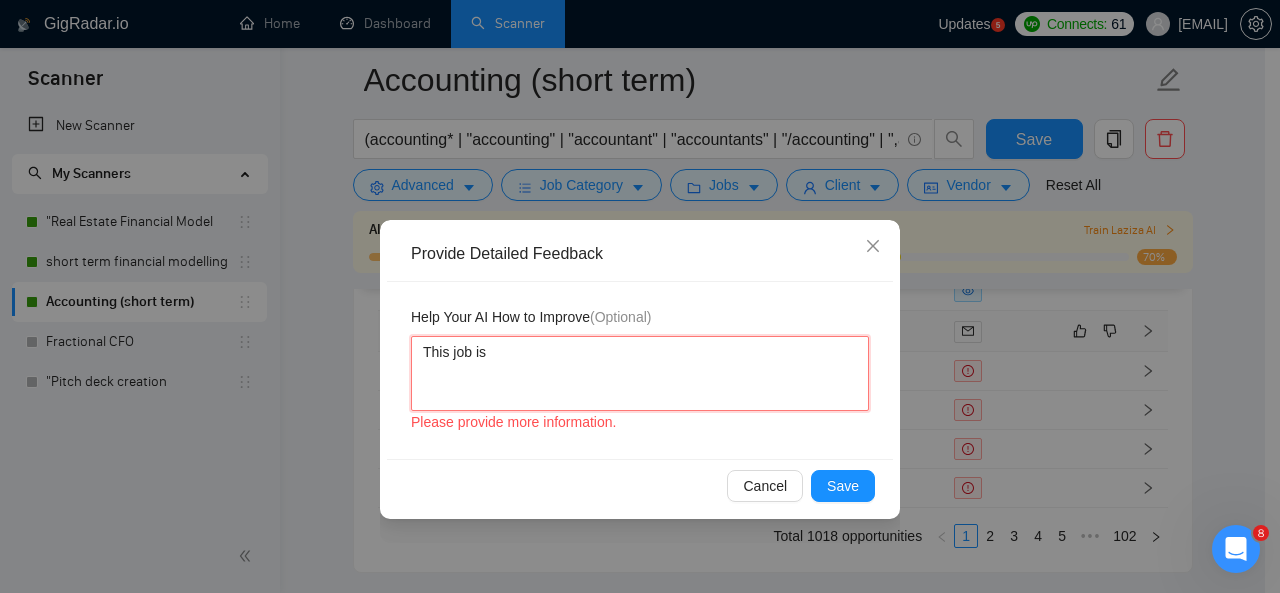 type on "This job is" 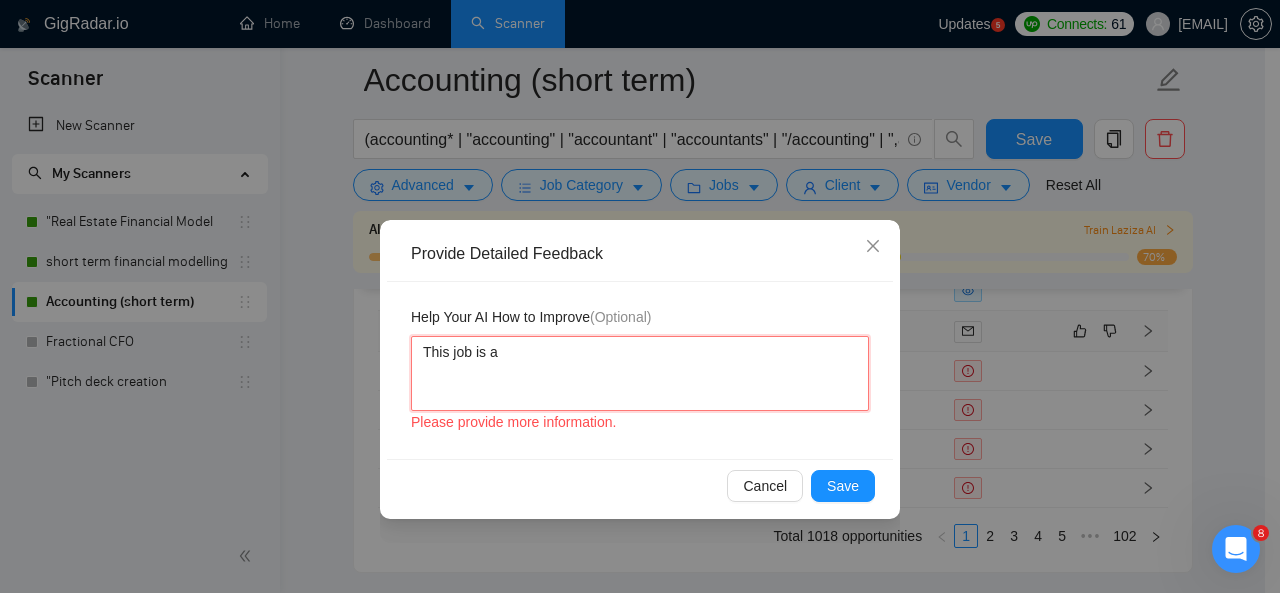 type 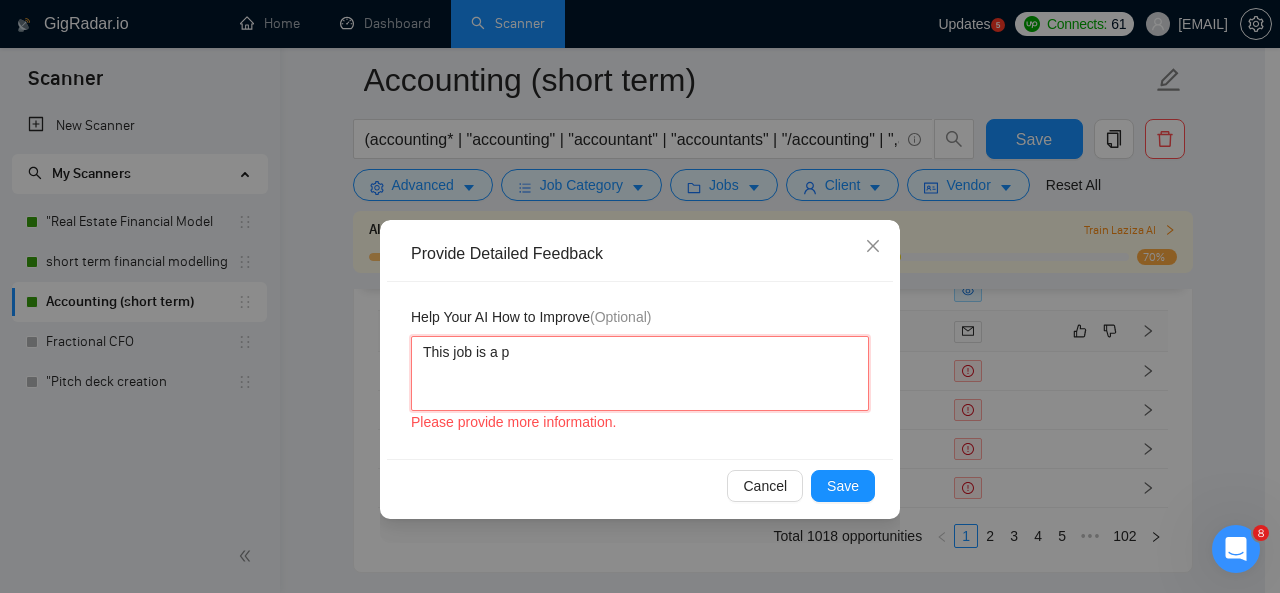 type 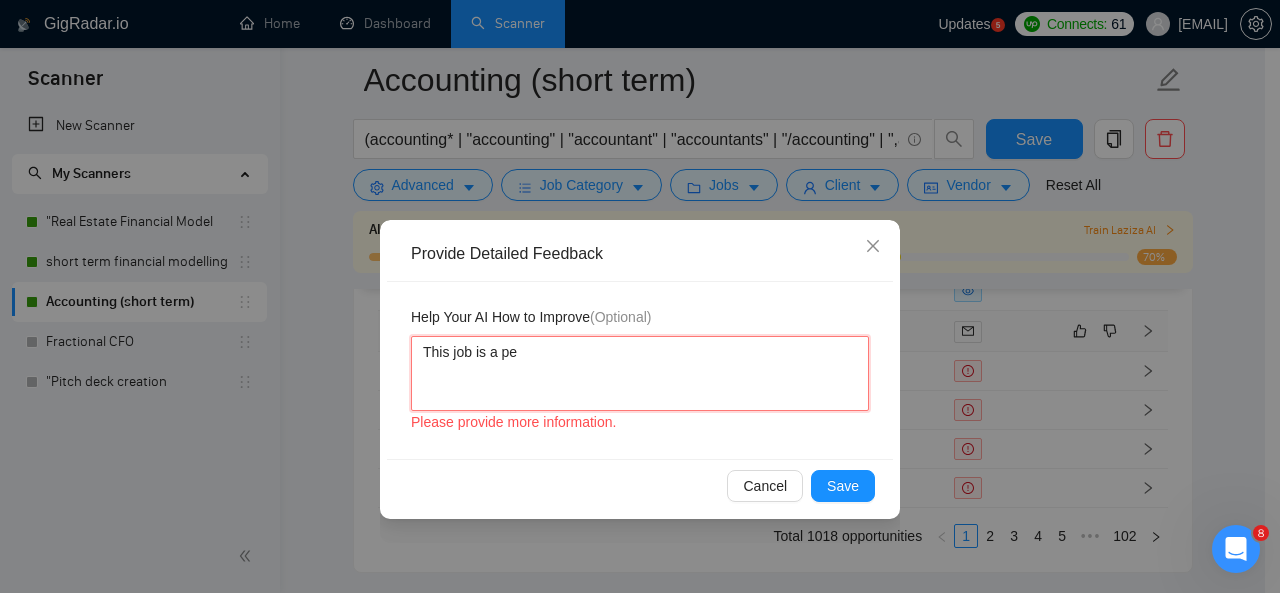 type on "This job is a per" 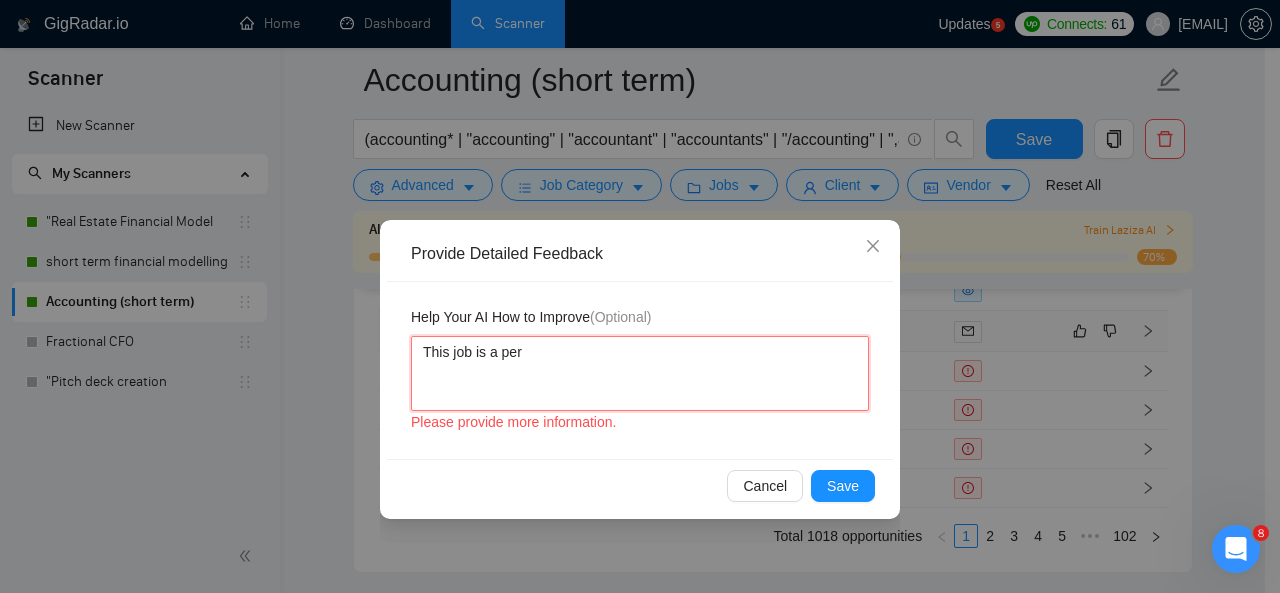 type 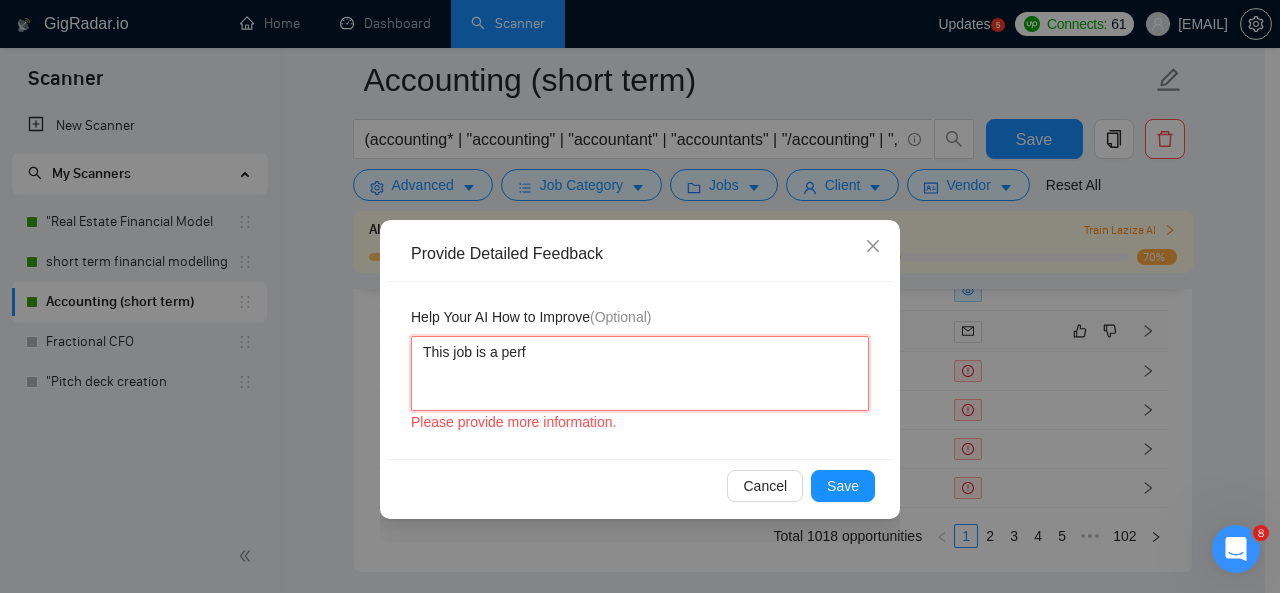 type 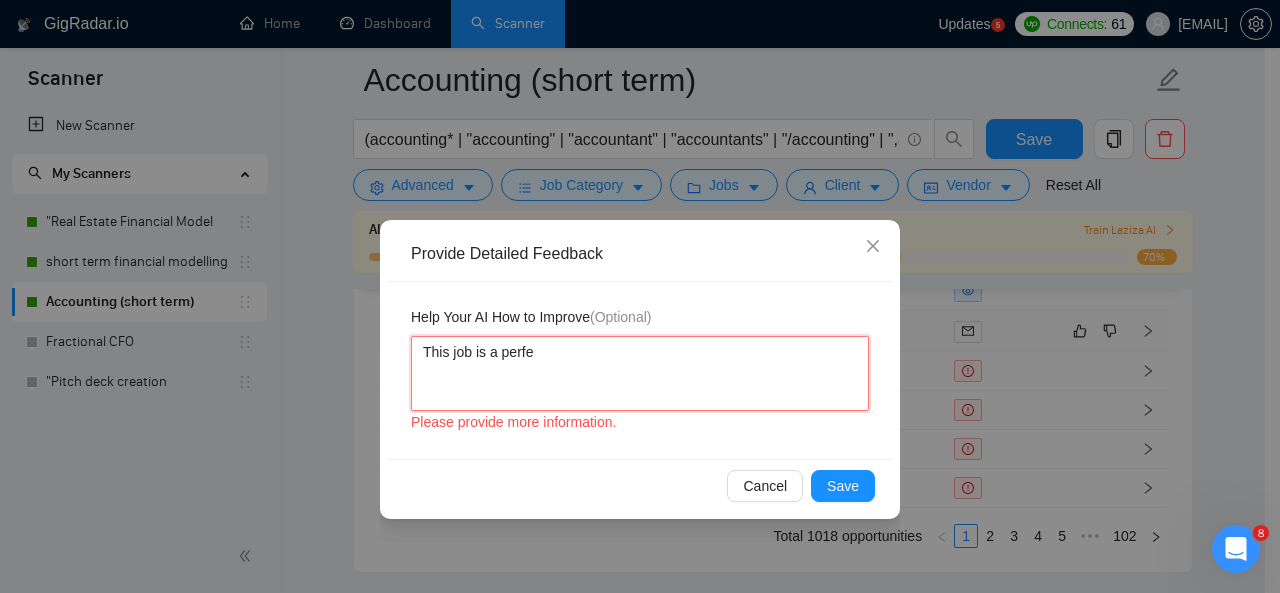 type 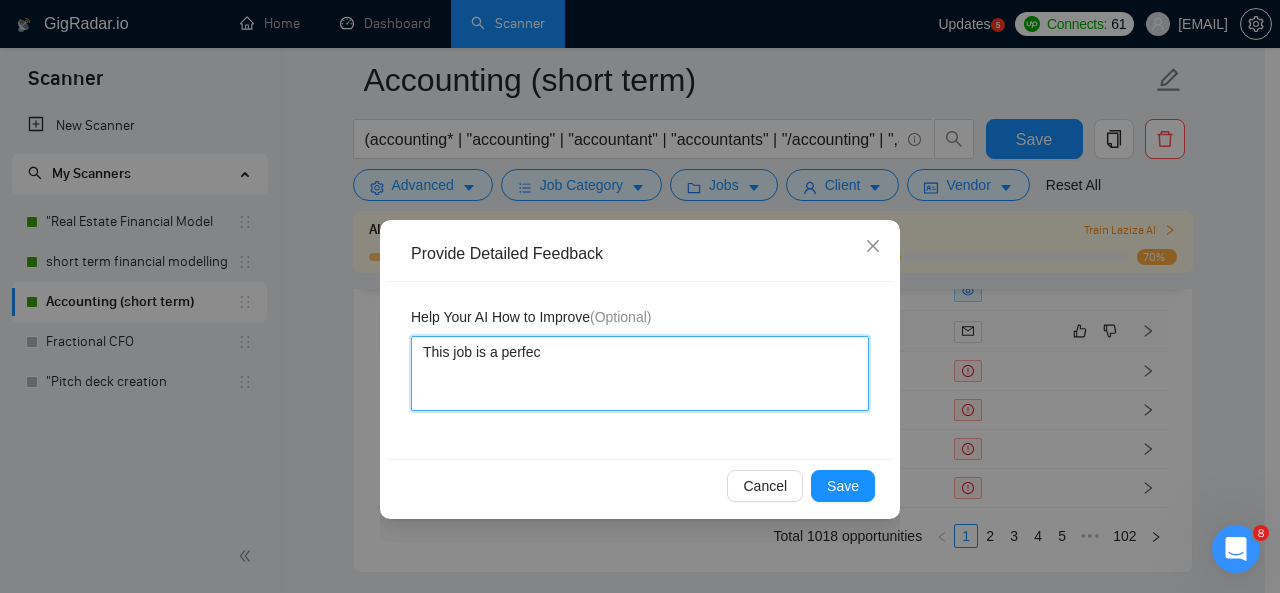 type 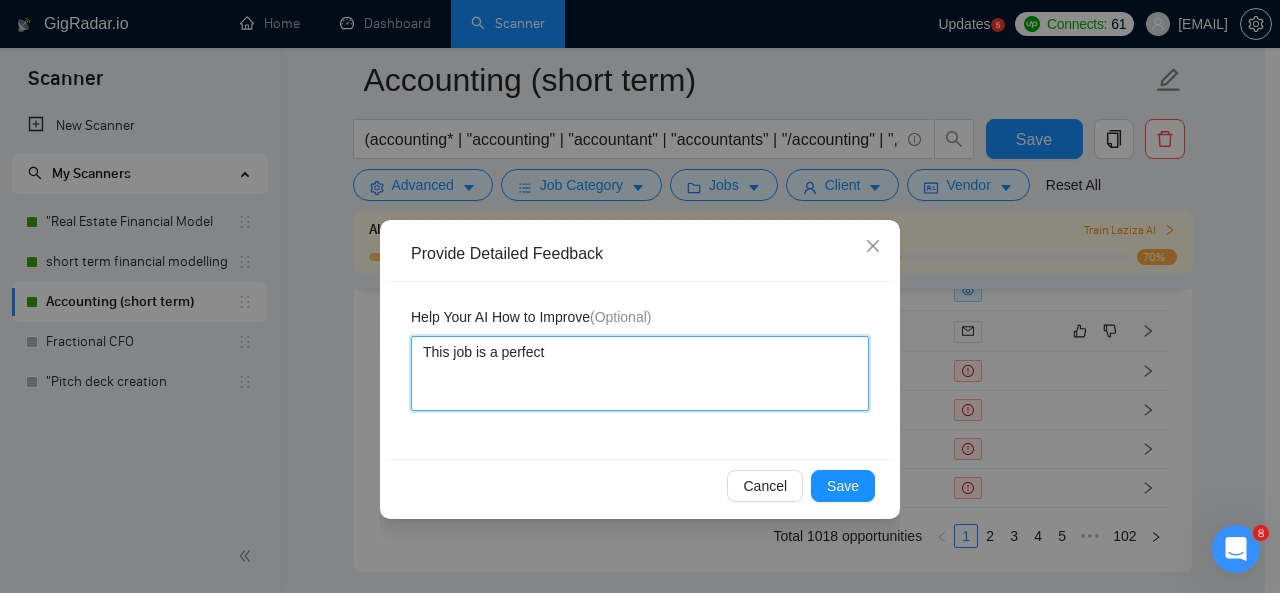 type 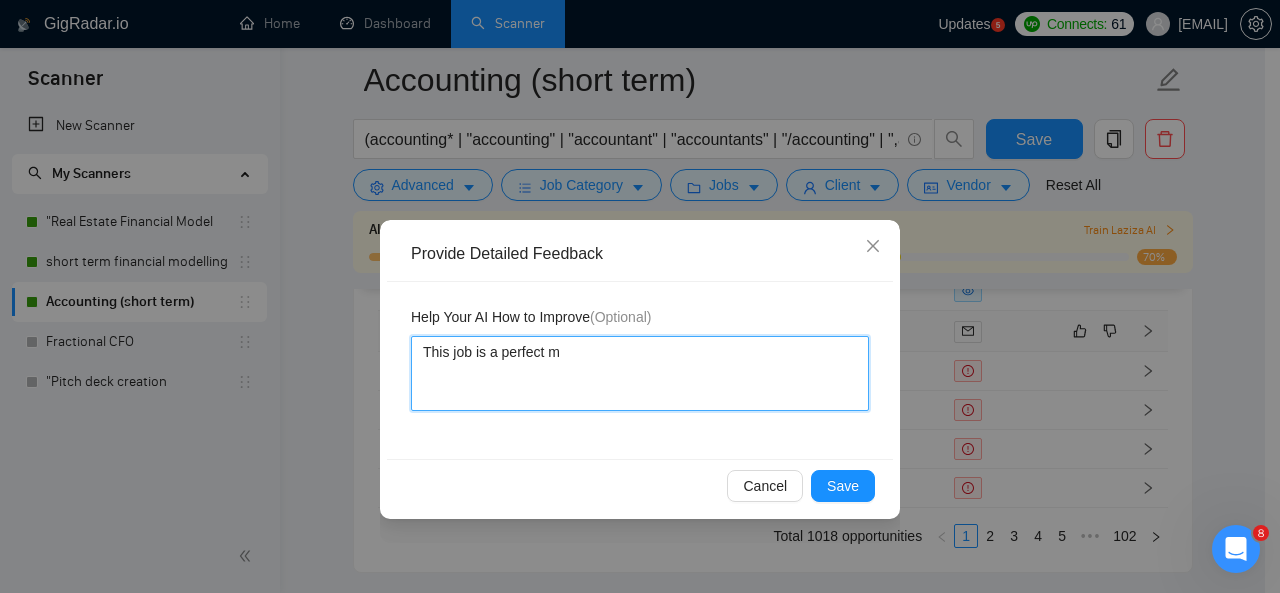 type 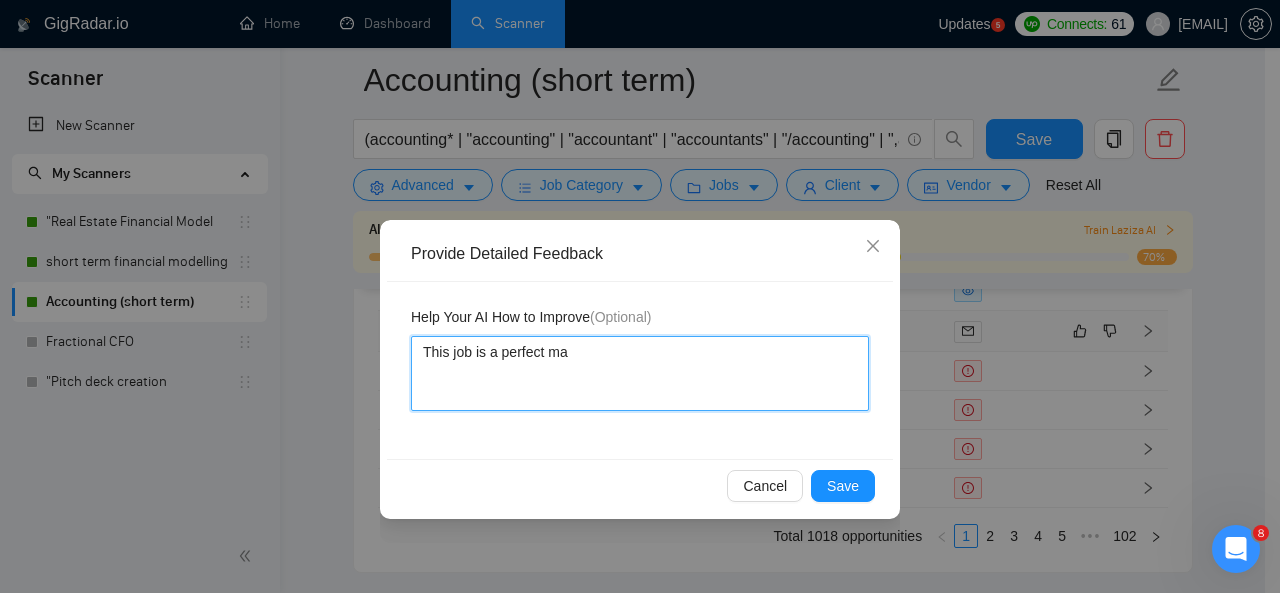 type 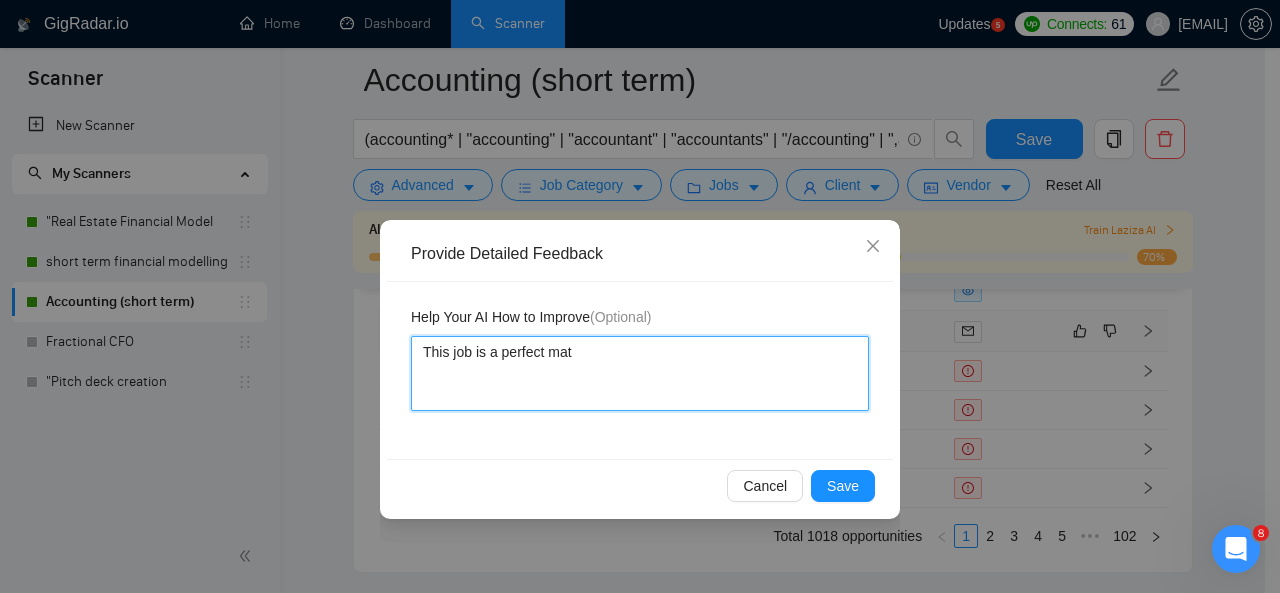 type 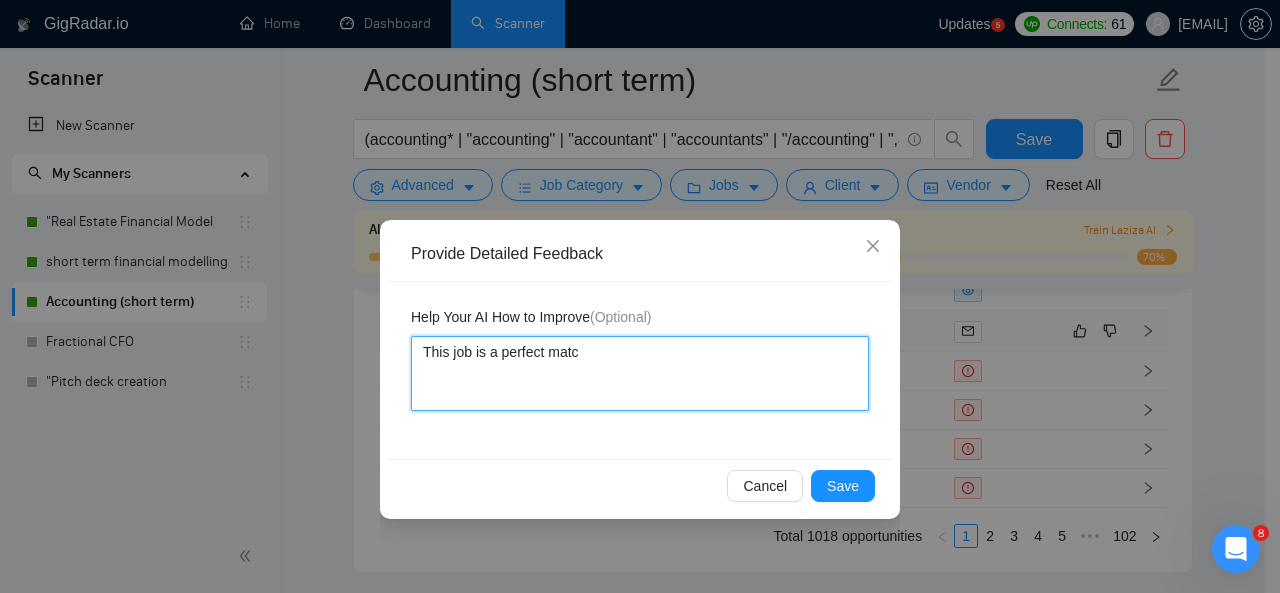 type 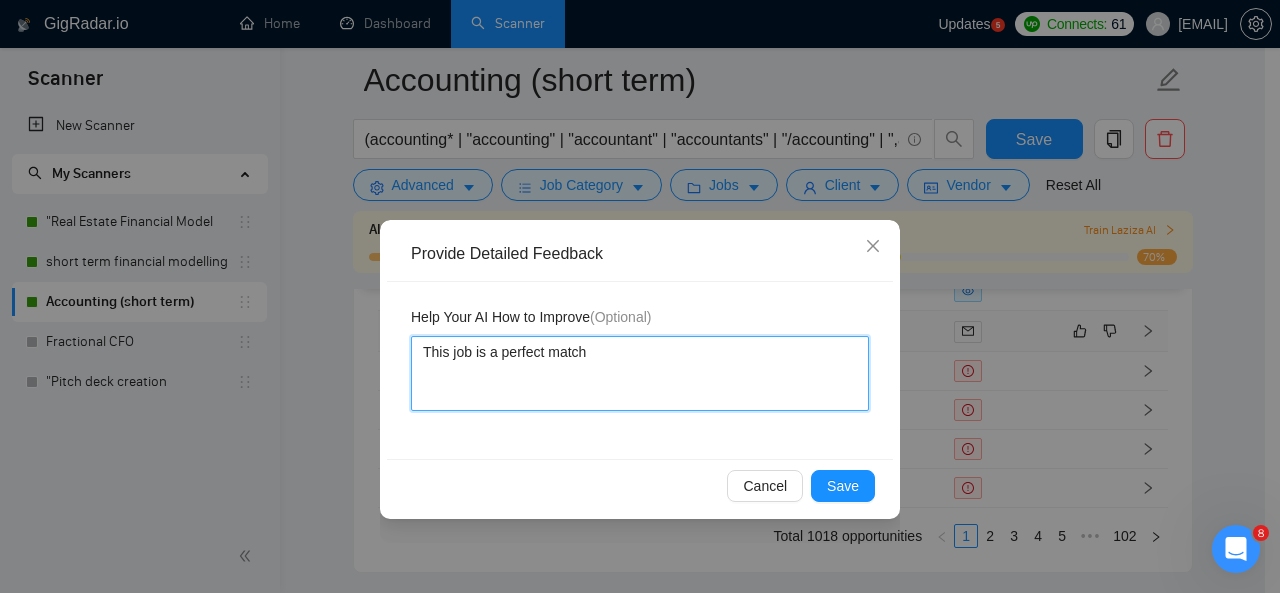 type 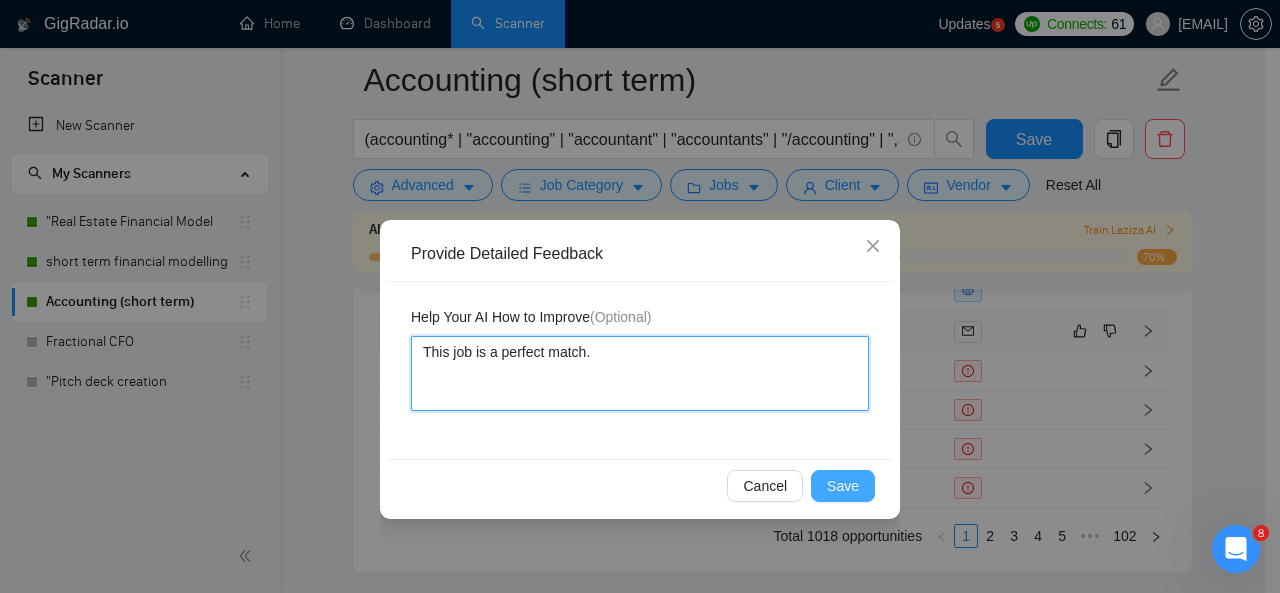 type on "This job is a perfect match." 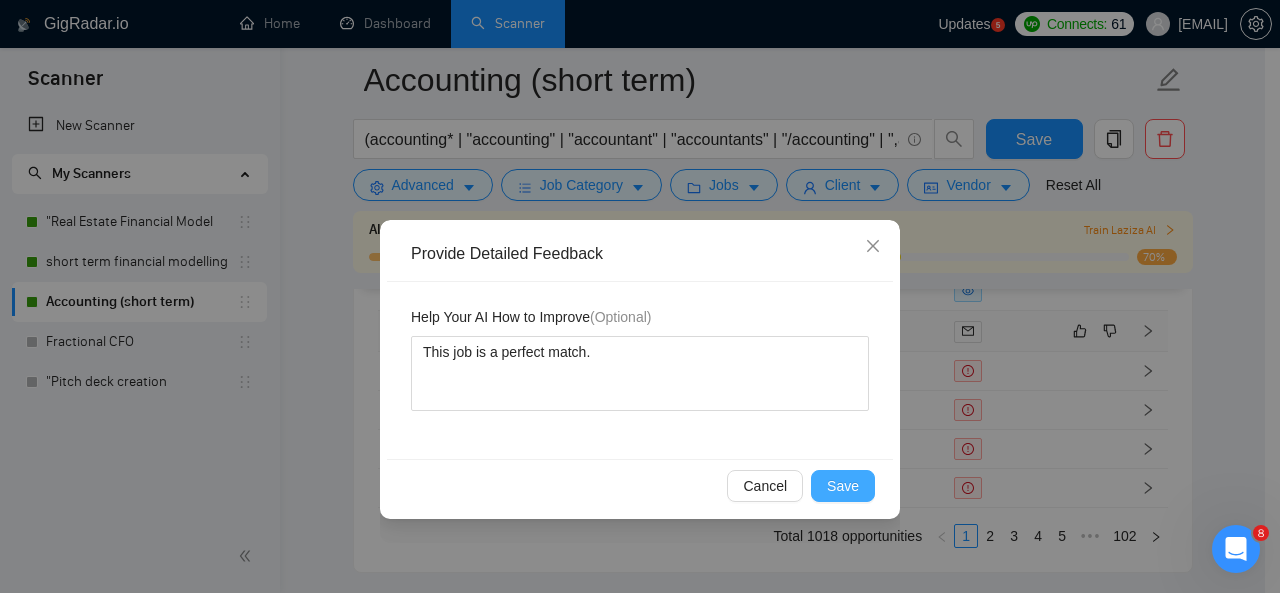click on "Save" at bounding box center [843, 486] 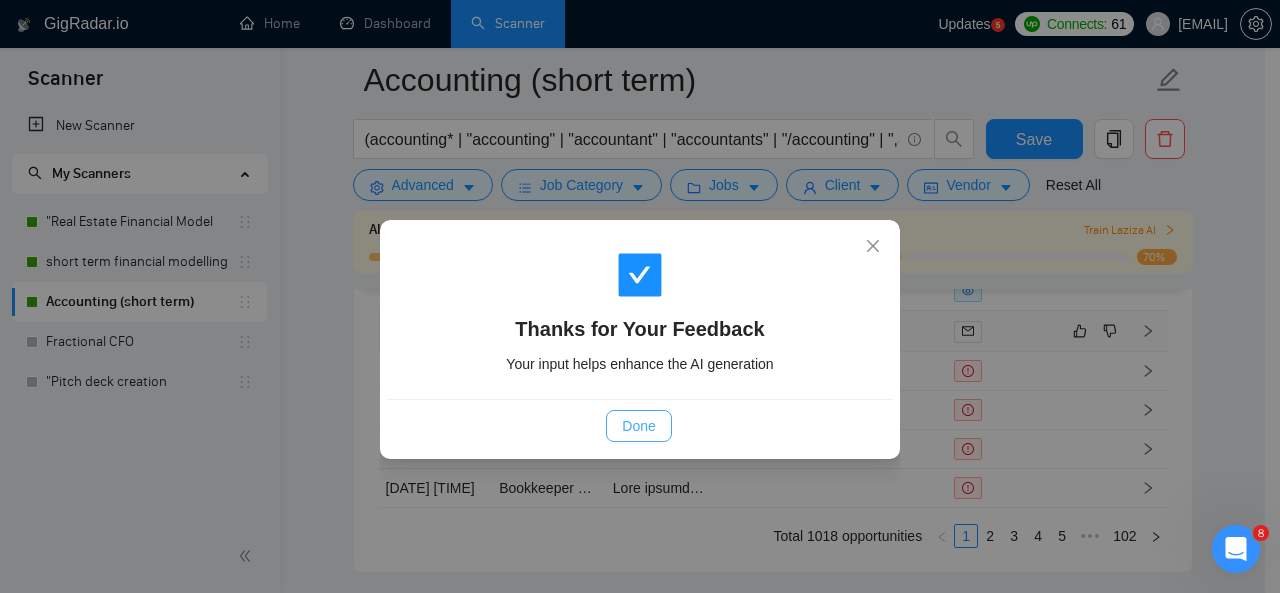 click on "Done" at bounding box center (638, 426) 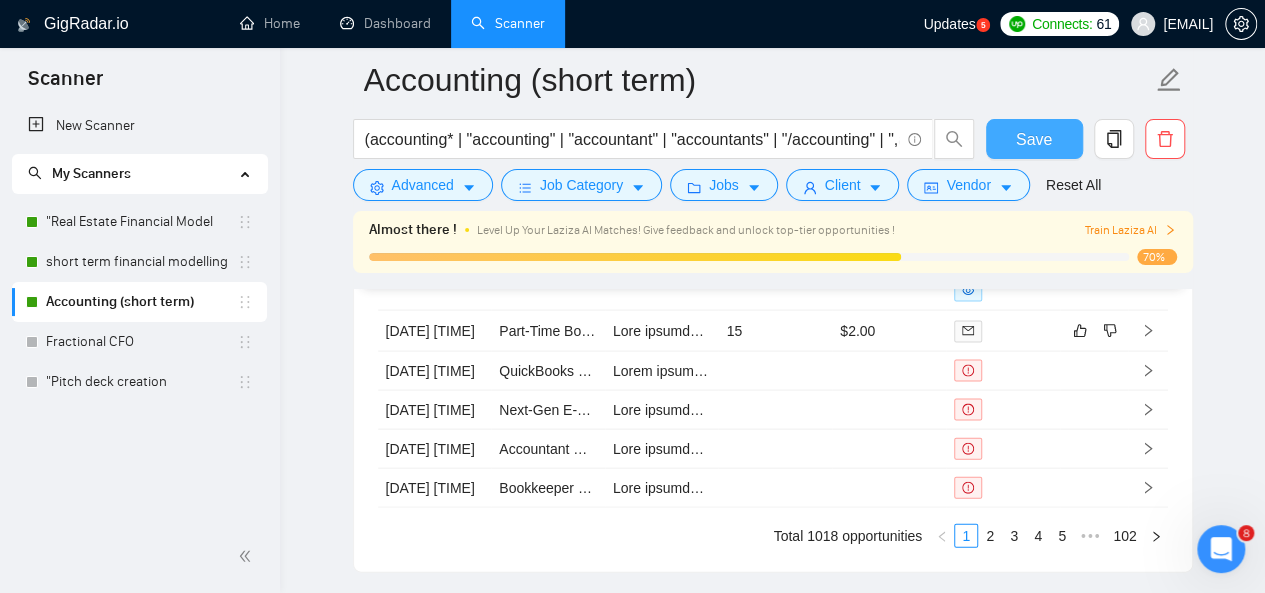 click on "Save" at bounding box center [1034, 139] 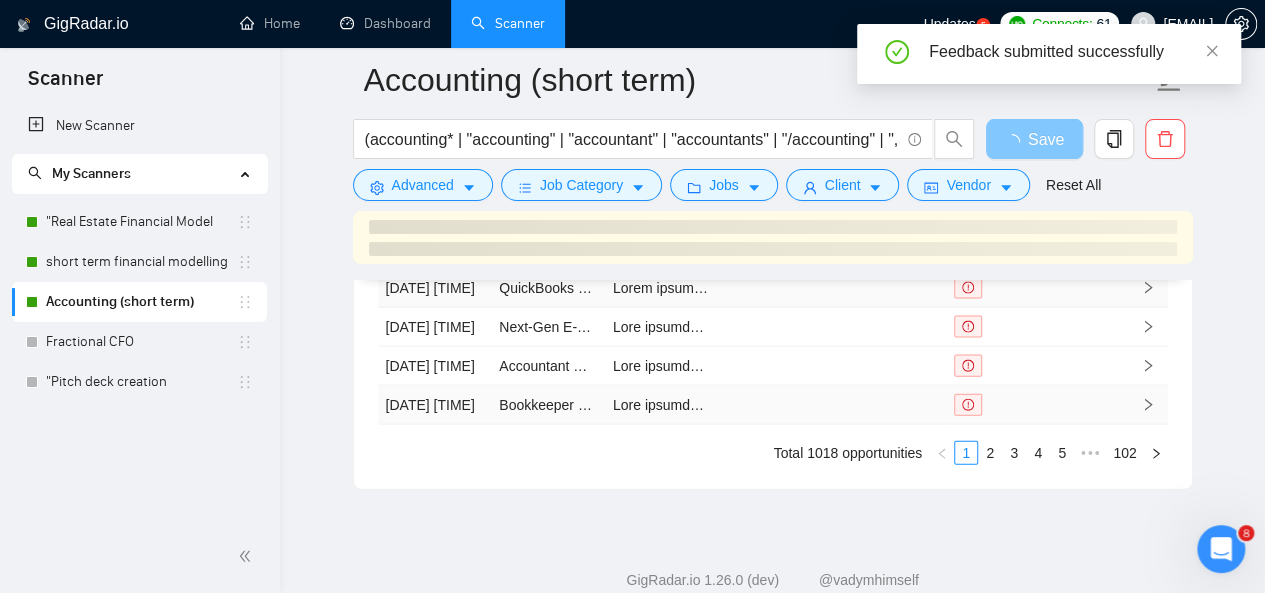 scroll, scrollTop: 5804, scrollLeft: 0, axis: vertical 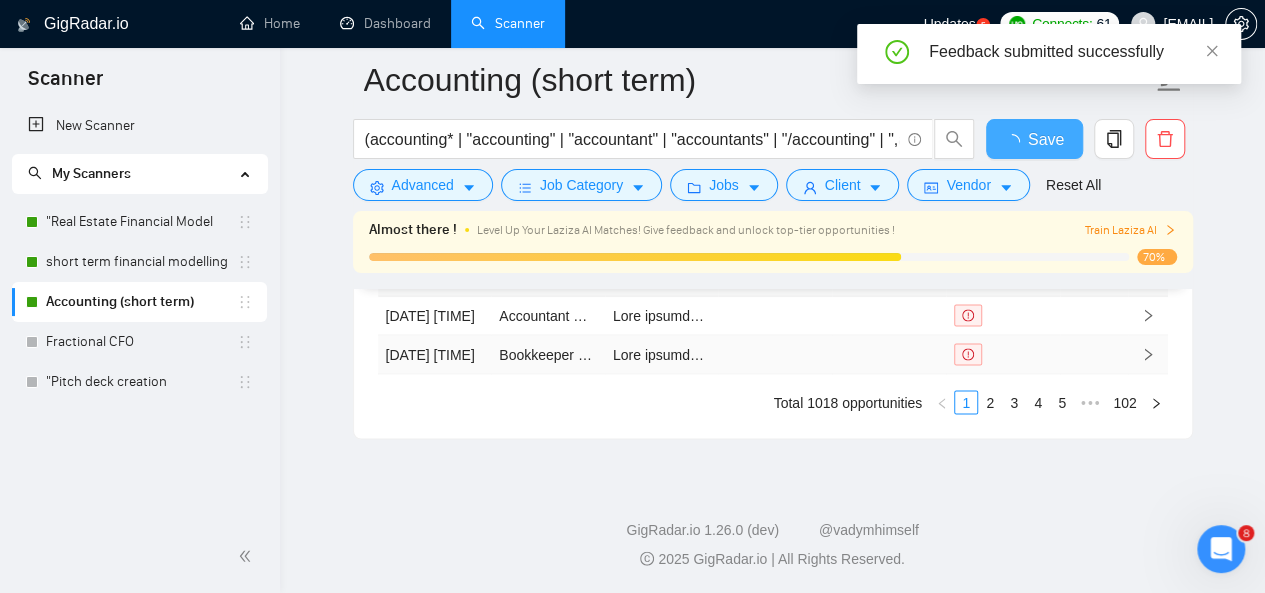 type 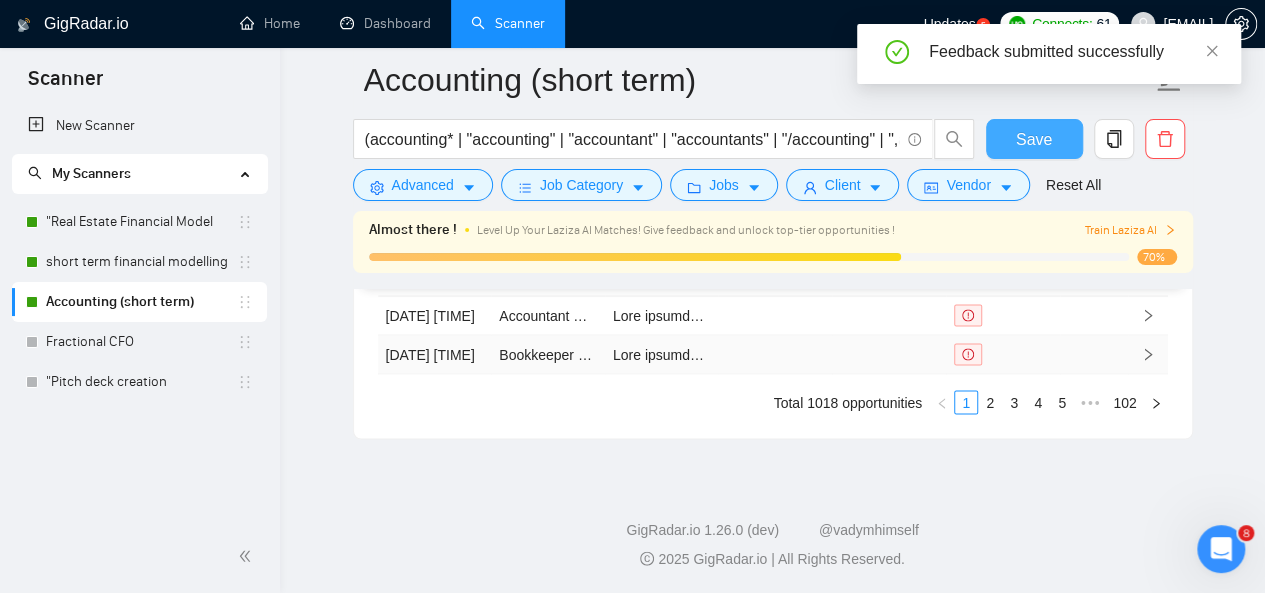 type 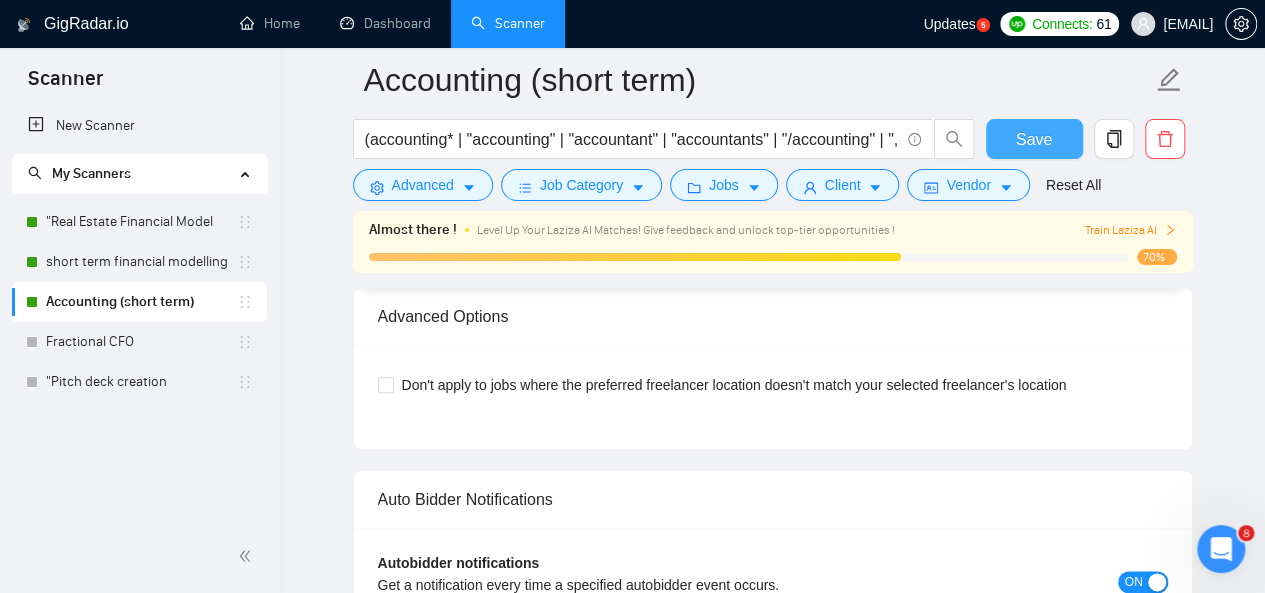 scroll, scrollTop: 4730, scrollLeft: 0, axis: vertical 